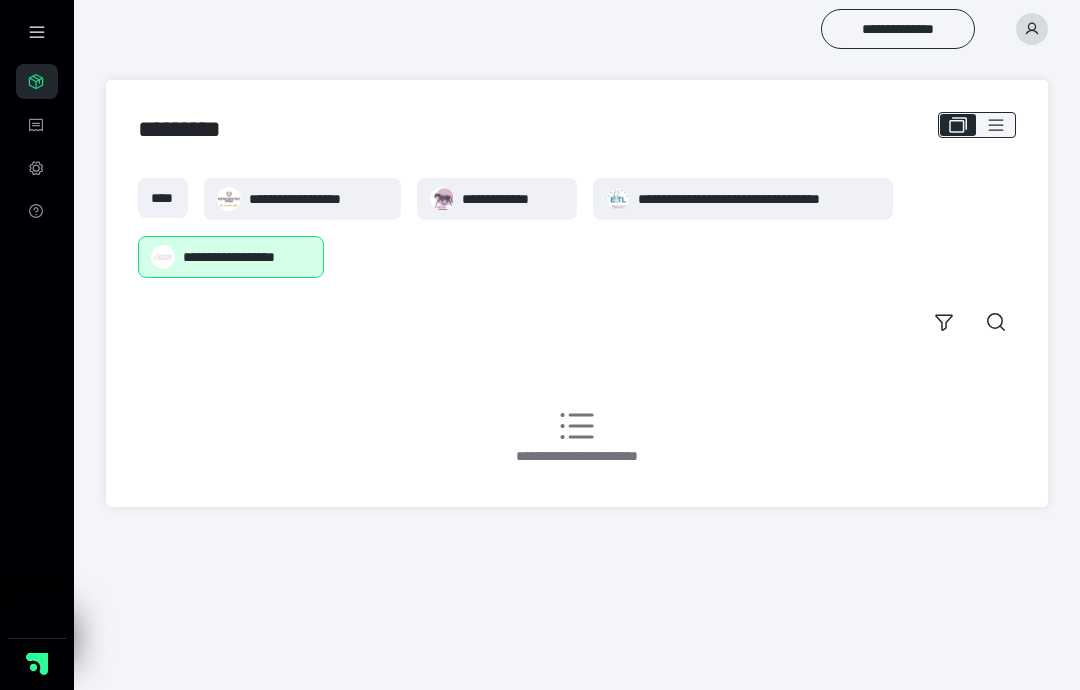 scroll, scrollTop: 0, scrollLeft: 0, axis: both 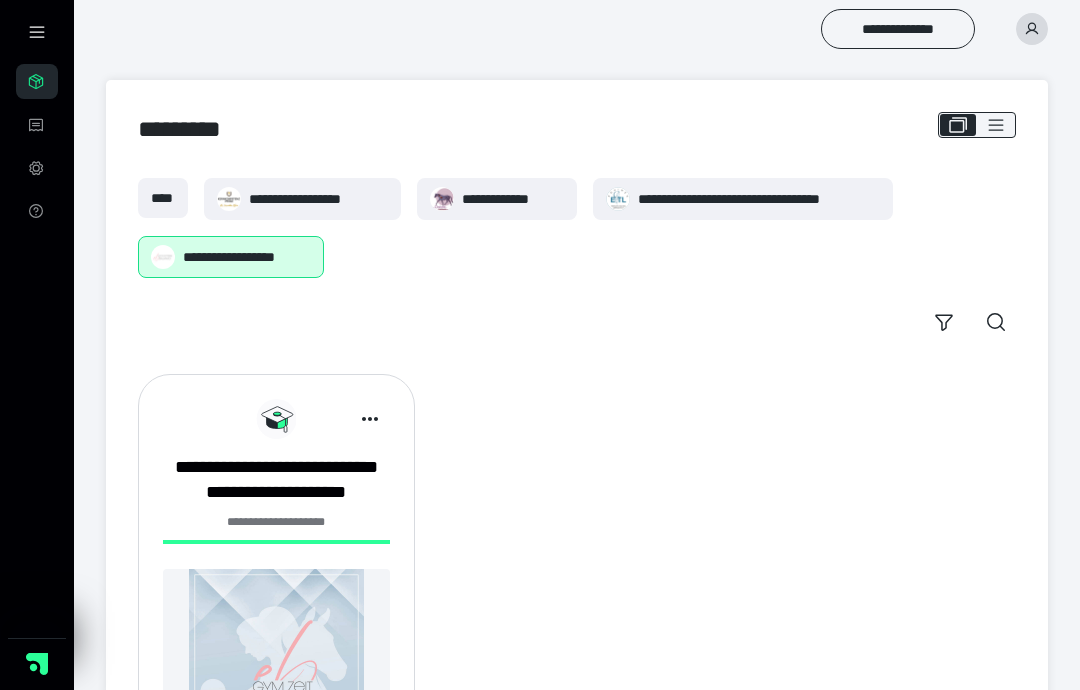 click on "**********" at bounding box center [759, 199] 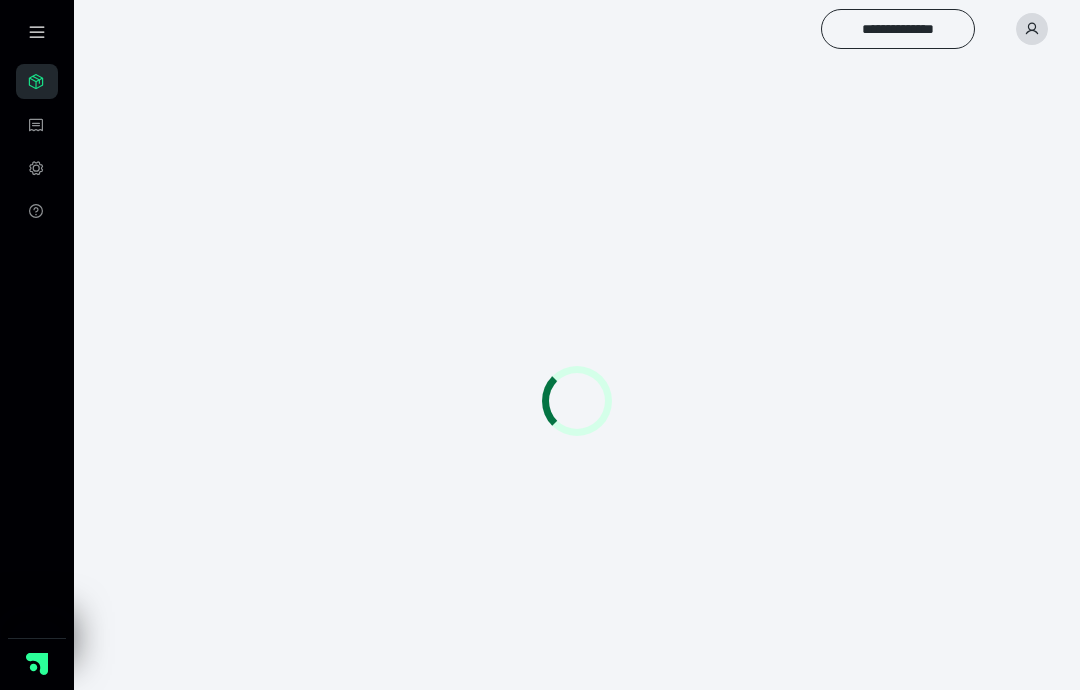 scroll, scrollTop: 0, scrollLeft: 0, axis: both 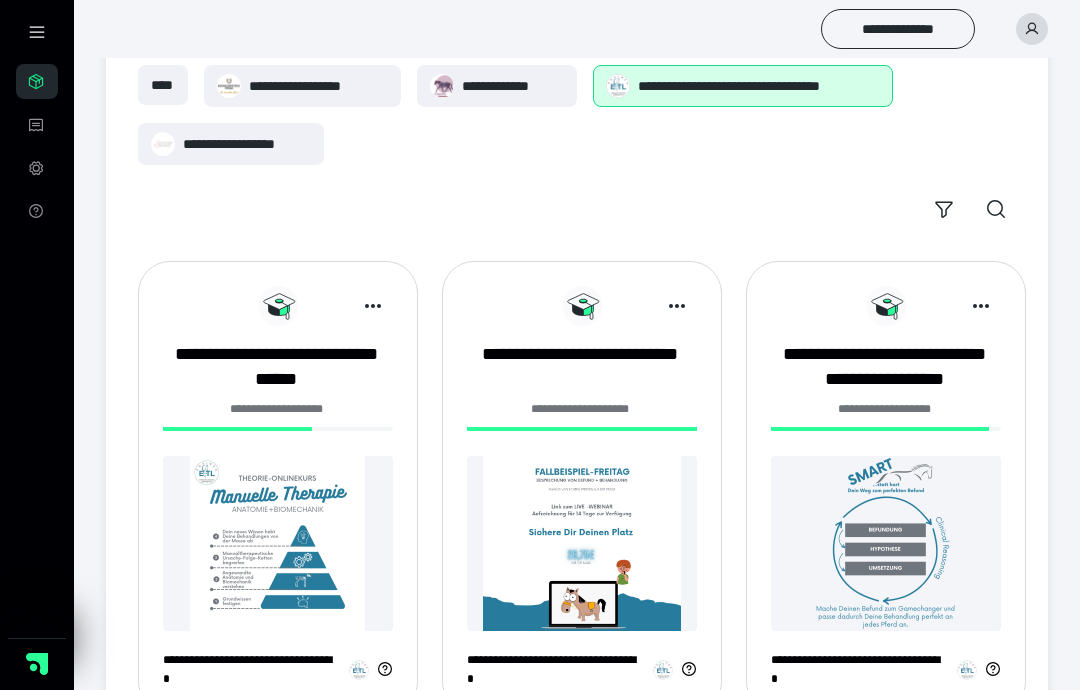 click on "**********" at bounding box center [276, 367] 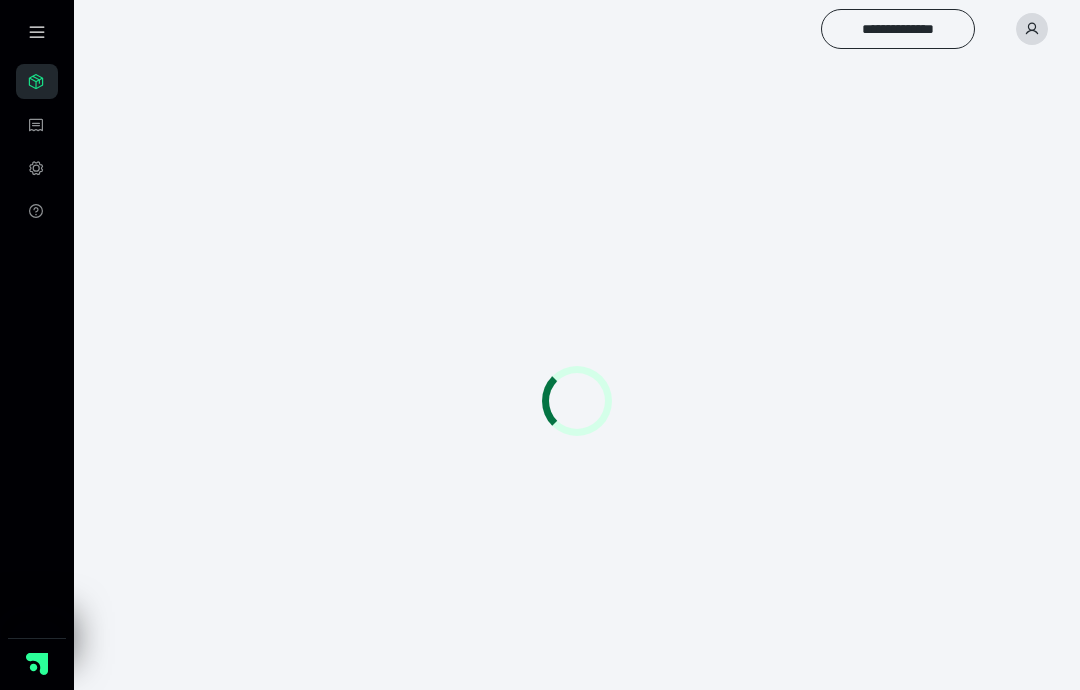scroll, scrollTop: 0, scrollLeft: 0, axis: both 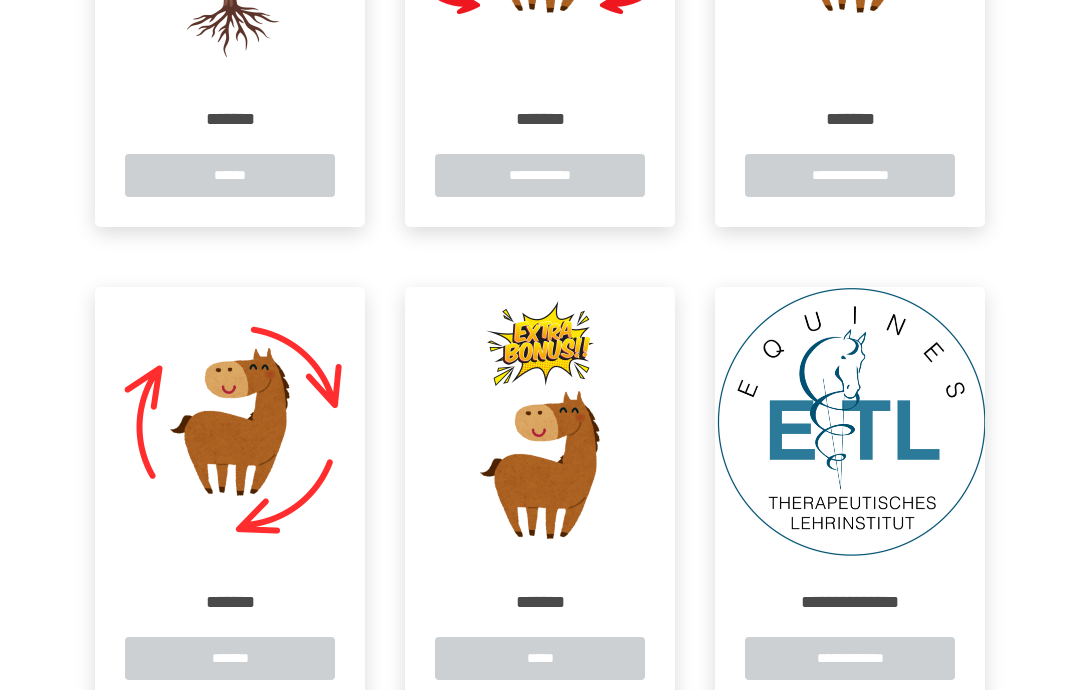 click at bounding box center [540, 422] 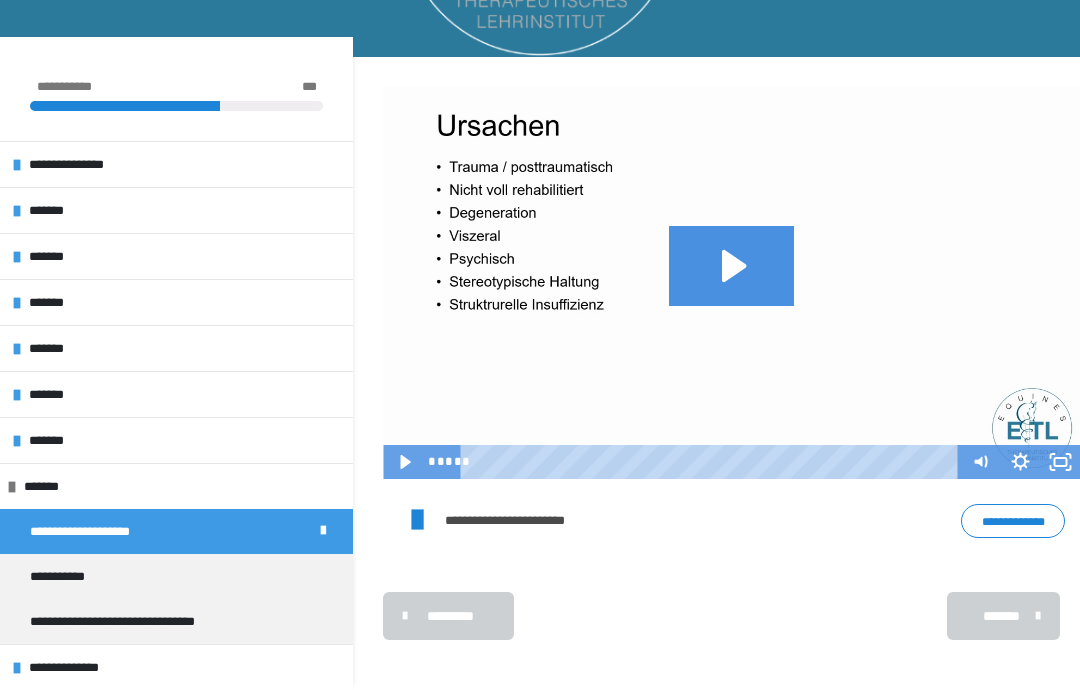 scroll, scrollTop: 340, scrollLeft: 0, axis: vertical 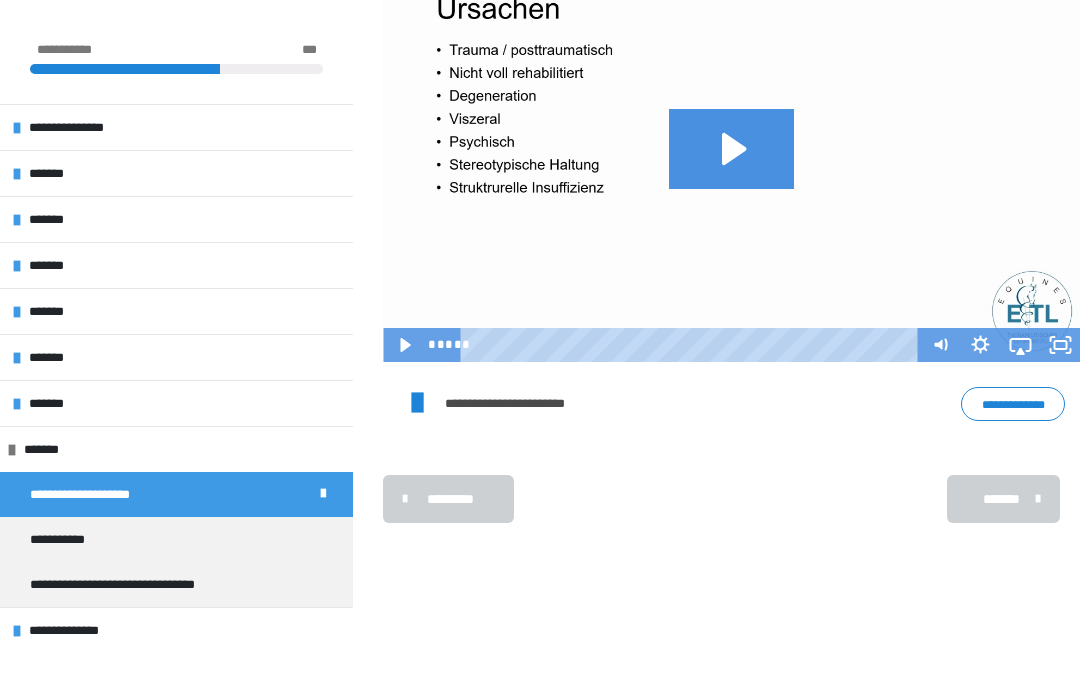 click on "**********" at bounding box center [83, 630] 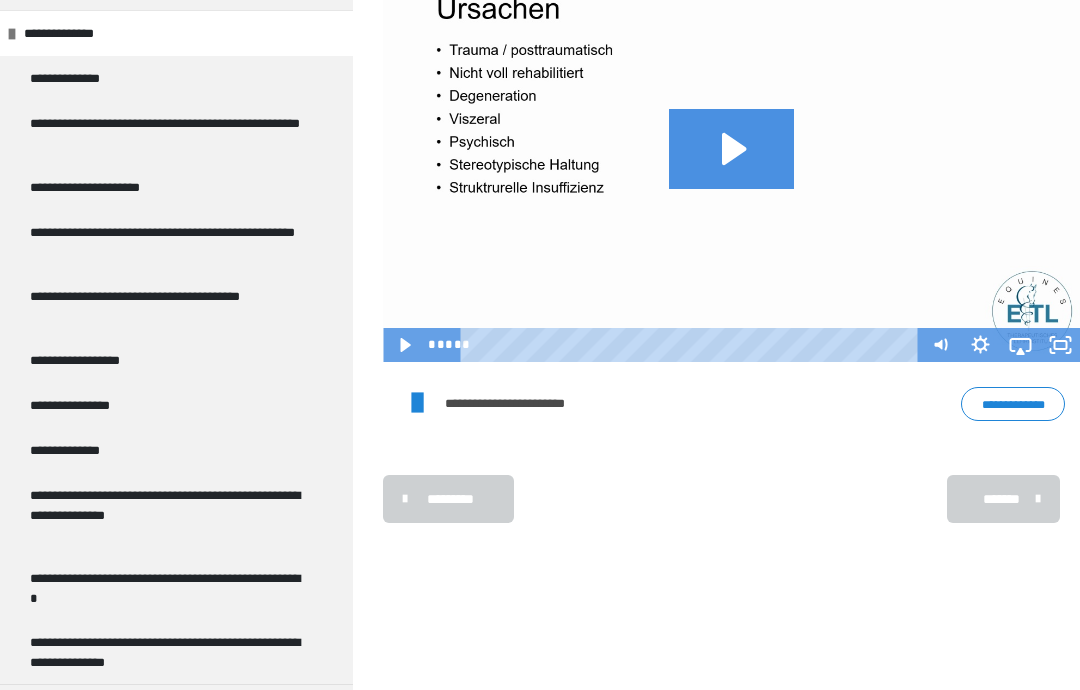 scroll, scrollTop: 597, scrollLeft: 0, axis: vertical 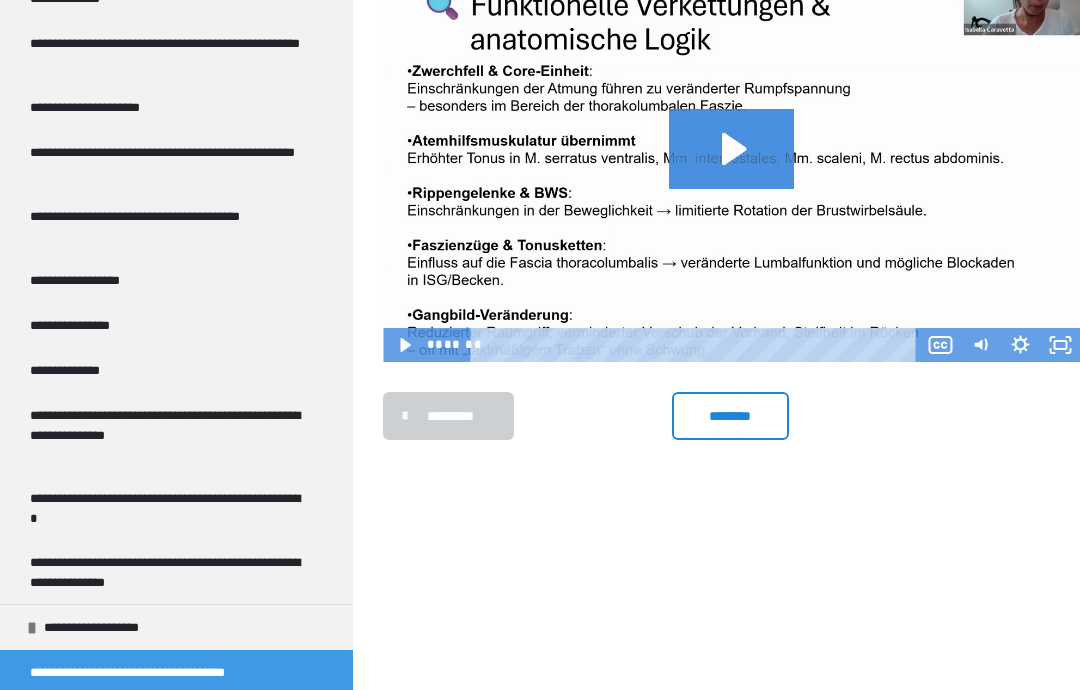 click on "**********" at bounding box center (107, 627) 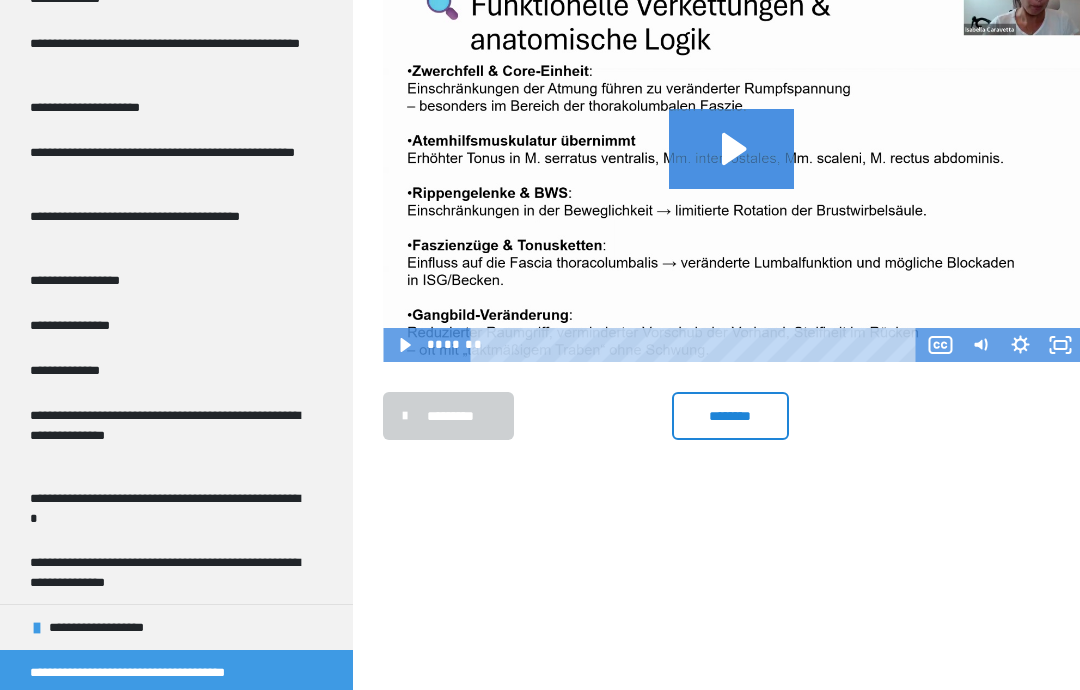 click on "**********" at bounding box center [112, 627] 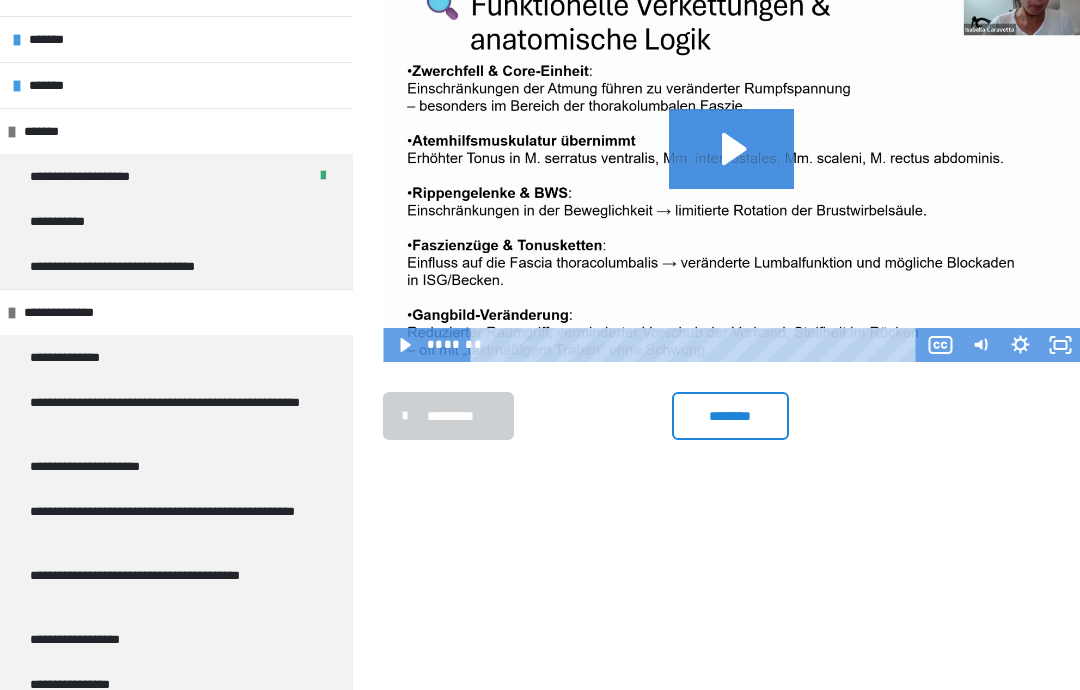 scroll, scrollTop: 330, scrollLeft: 0, axis: vertical 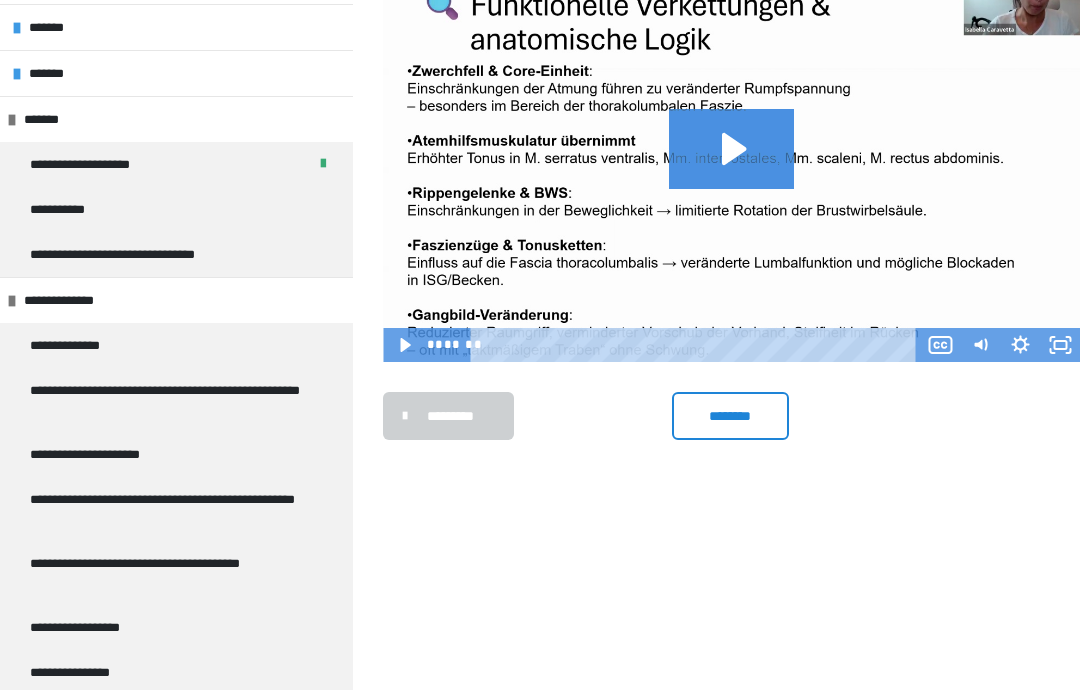 click on "**********" at bounding box center (176, 400) 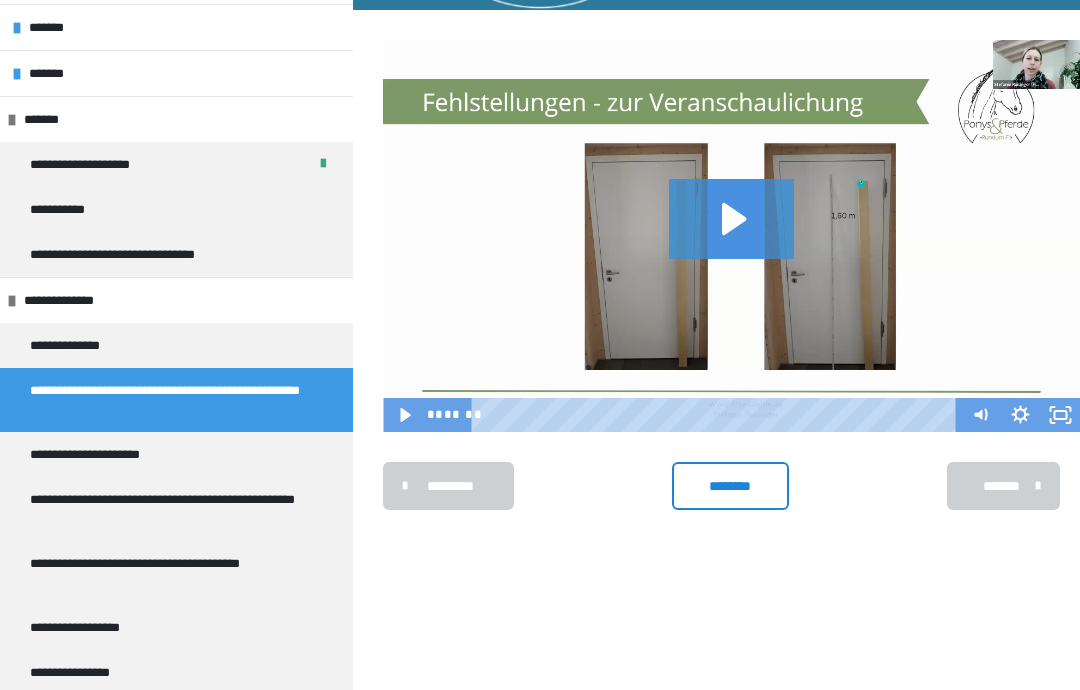 click on "**********" at bounding box center (82, 345) 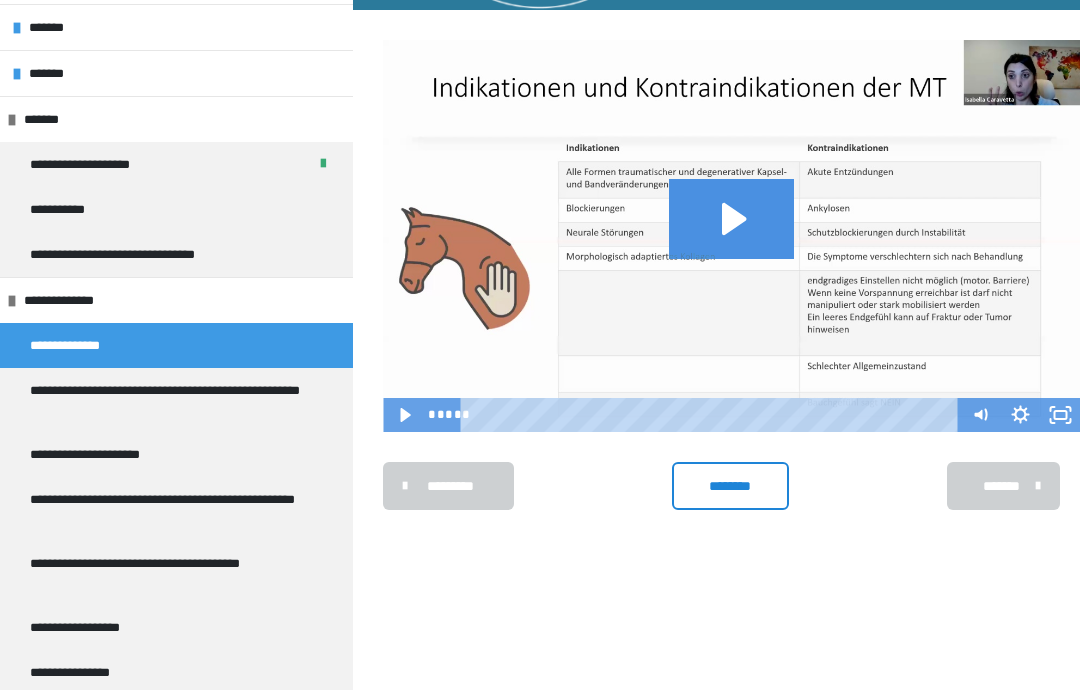 click on "********" at bounding box center [730, 486] 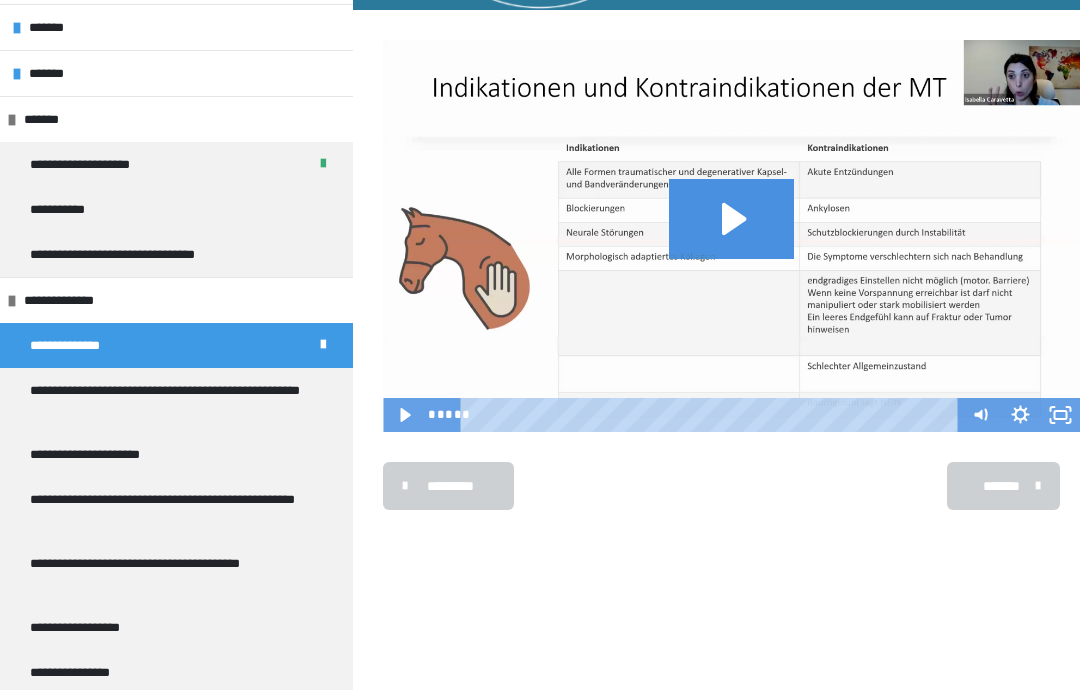 click on "**********" at bounding box center [168, 400] 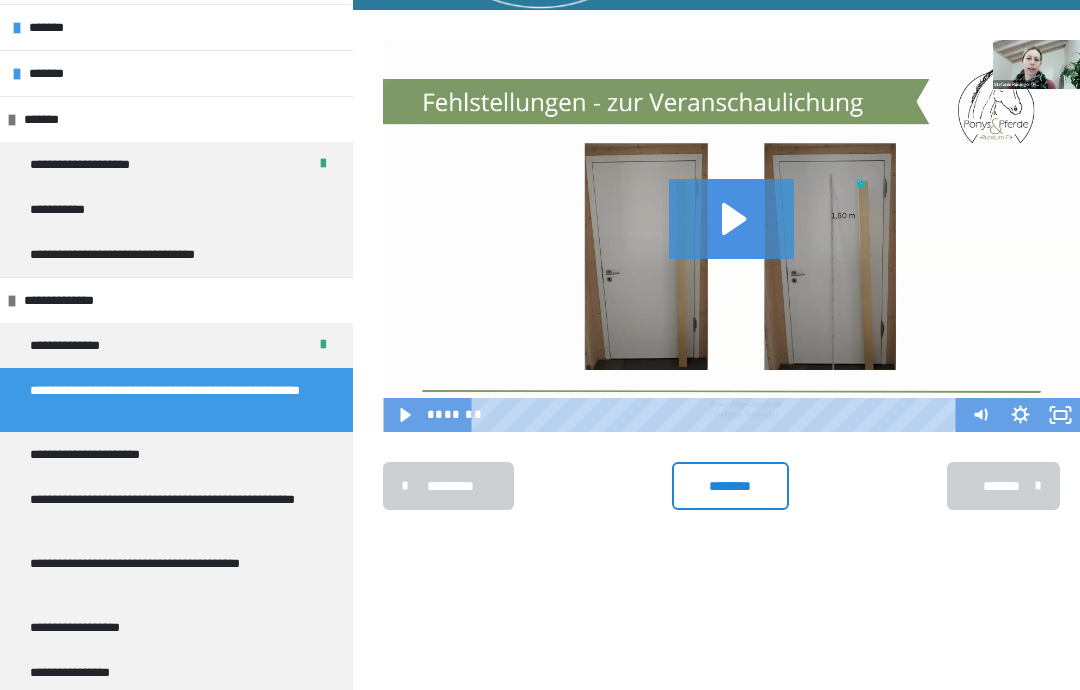 click on "********" at bounding box center (730, 486) 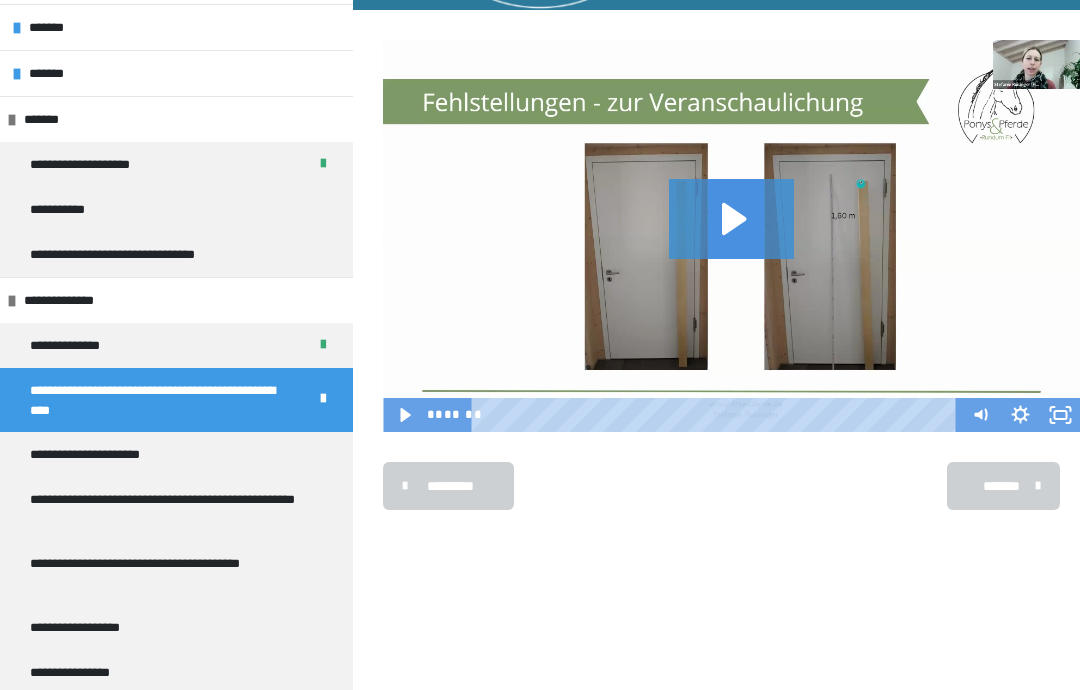 click on "**********" at bounding box center [95, 454] 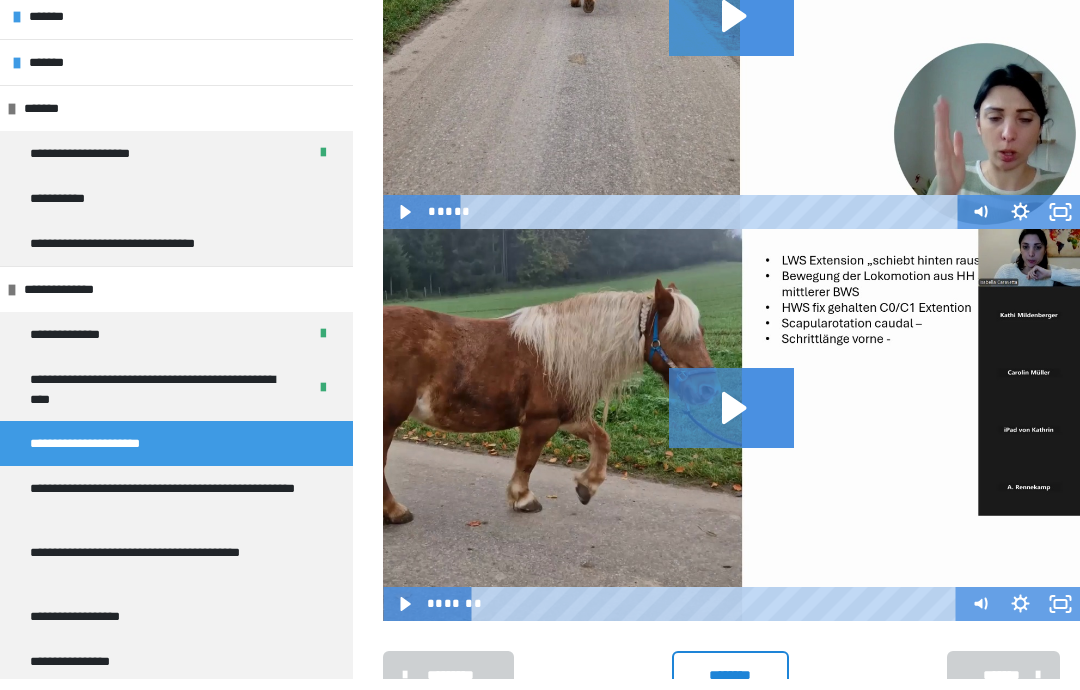 scroll, scrollTop: 542, scrollLeft: 0, axis: vertical 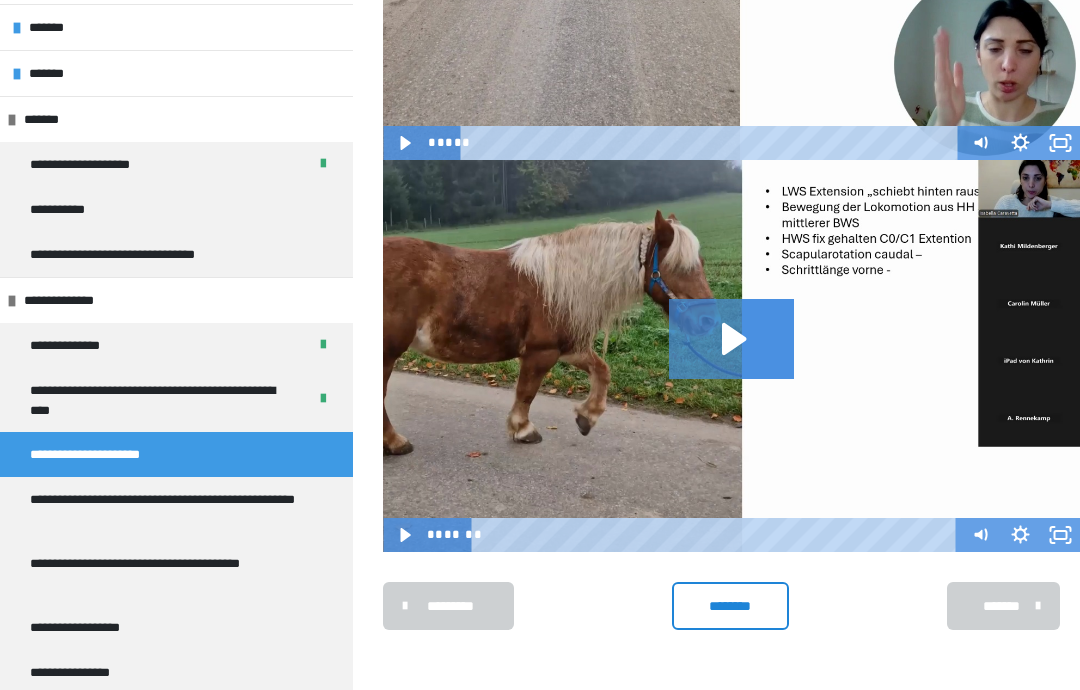 click on "********" at bounding box center [730, 606] 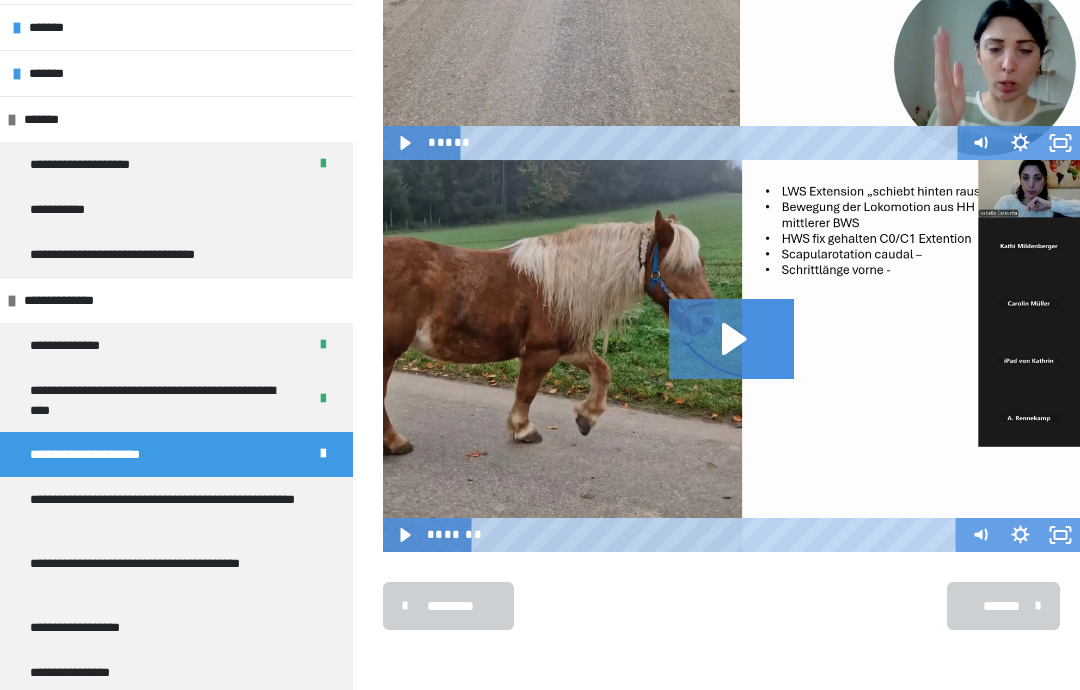 click on "**********" at bounding box center [168, 509] 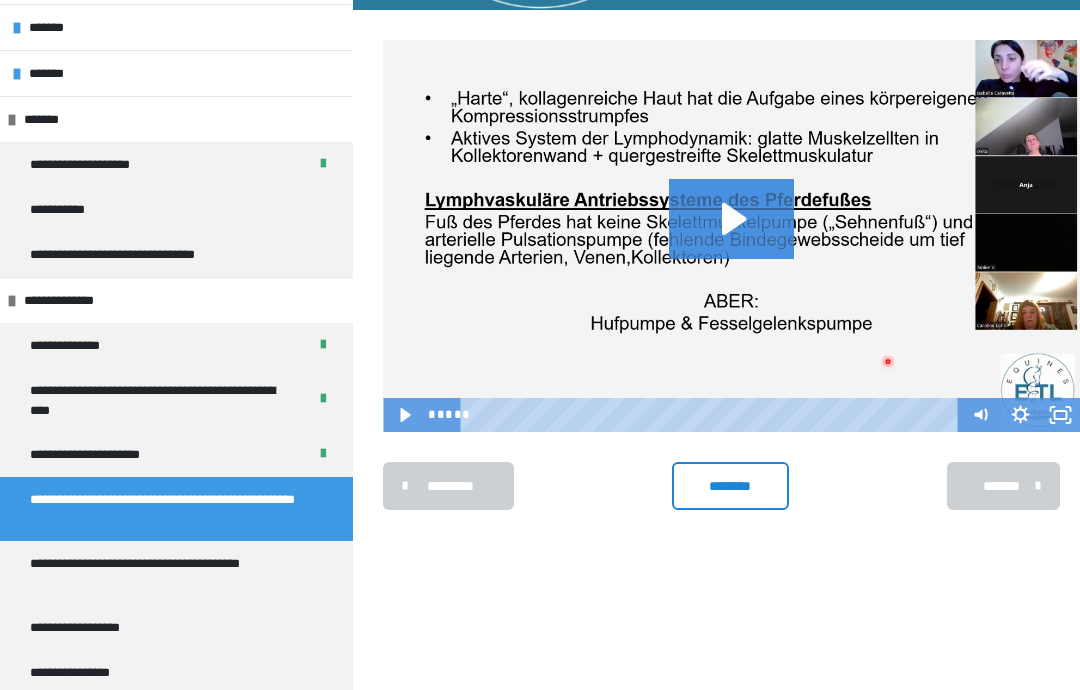 click on "********" at bounding box center (730, 486) 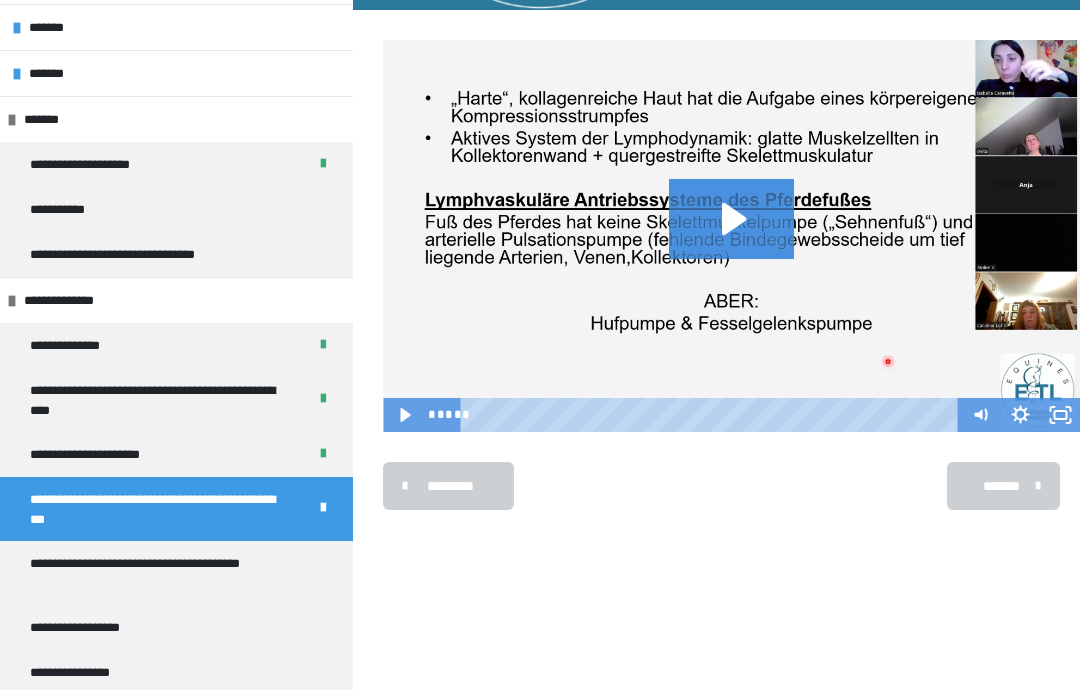 click on "**********" at bounding box center (168, 573) 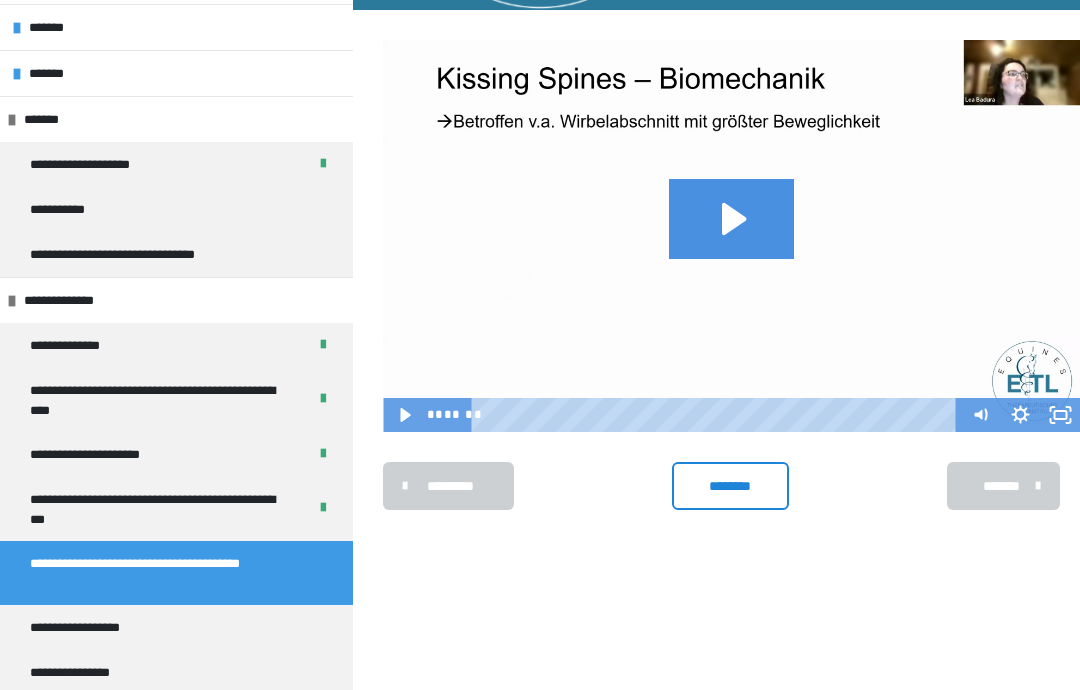 click on "********" at bounding box center [730, 486] 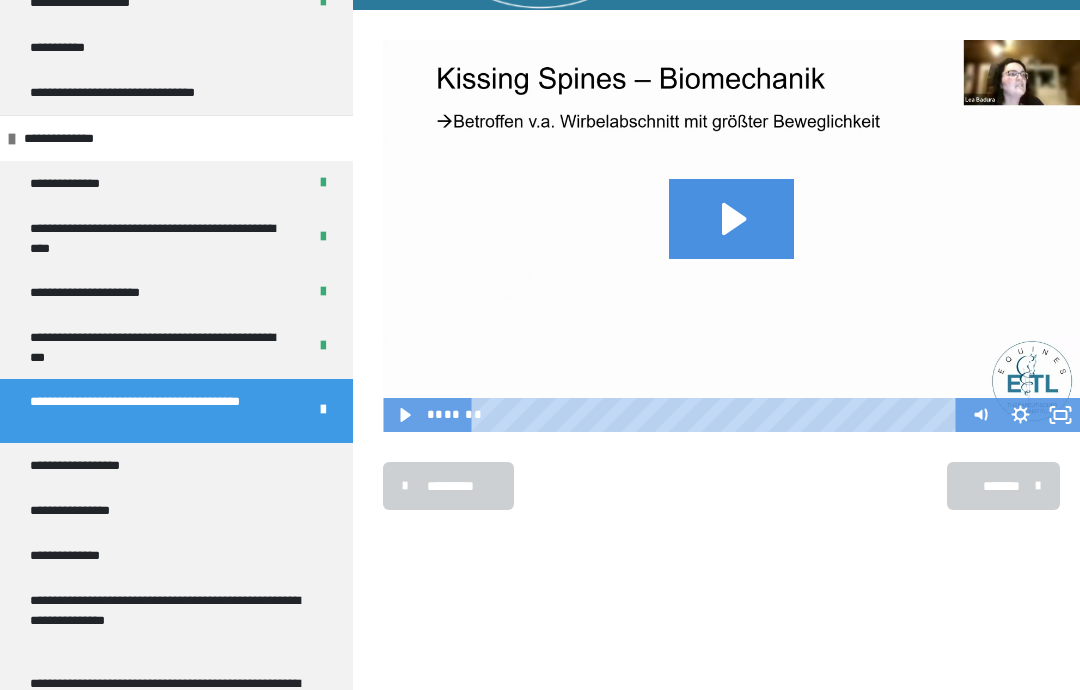 scroll, scrollTop: 499, scrollLeft: 0, axis: vertical 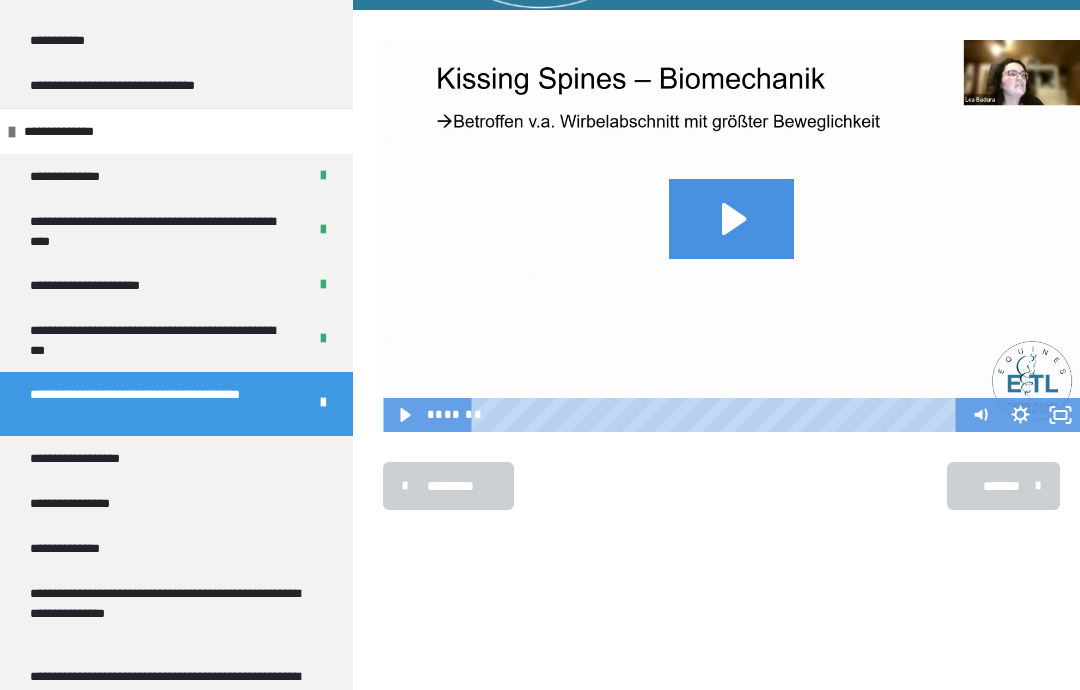 click on "**********" at bounding box center (95, 458) 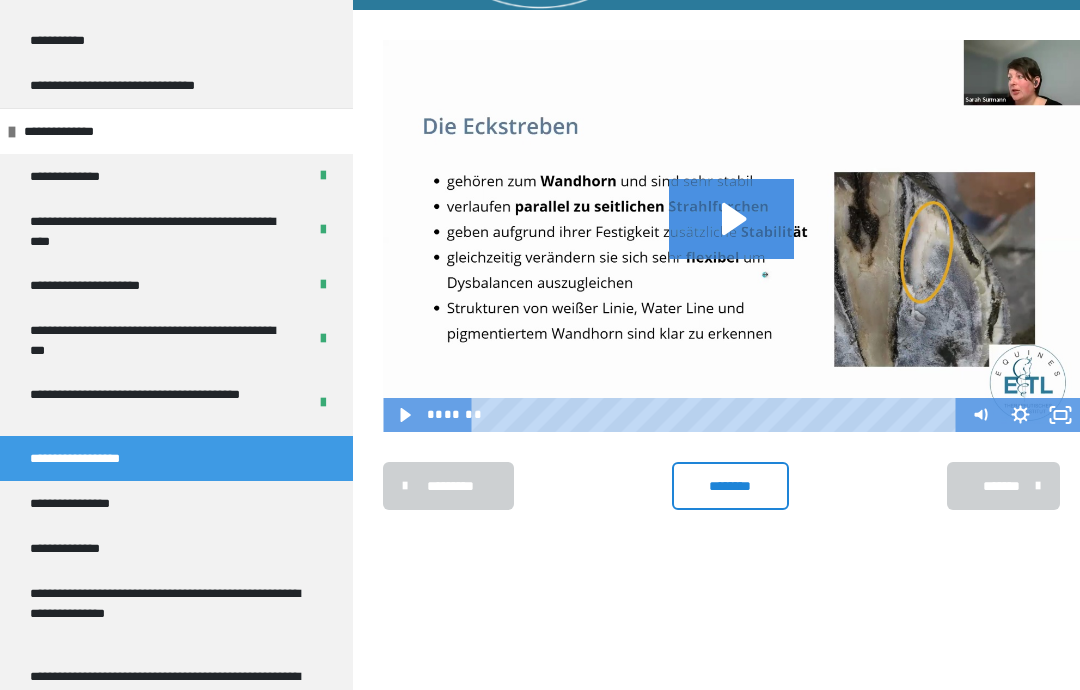click on "********" at bounding box center [730, 486] 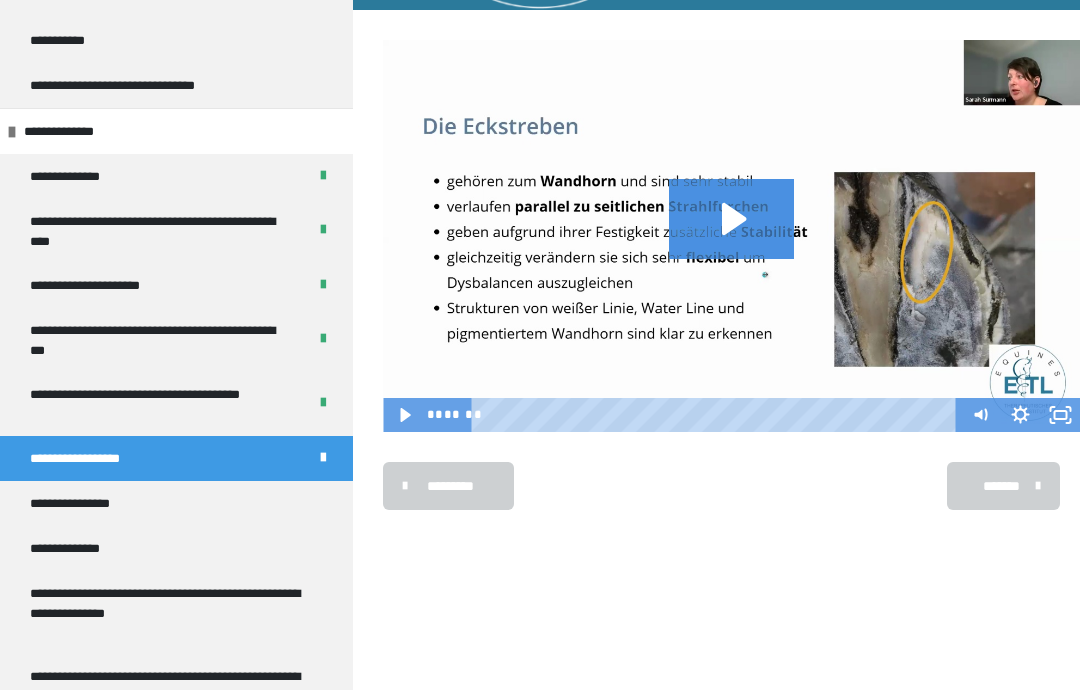 click on "**********" at bounding box center (91, 503) 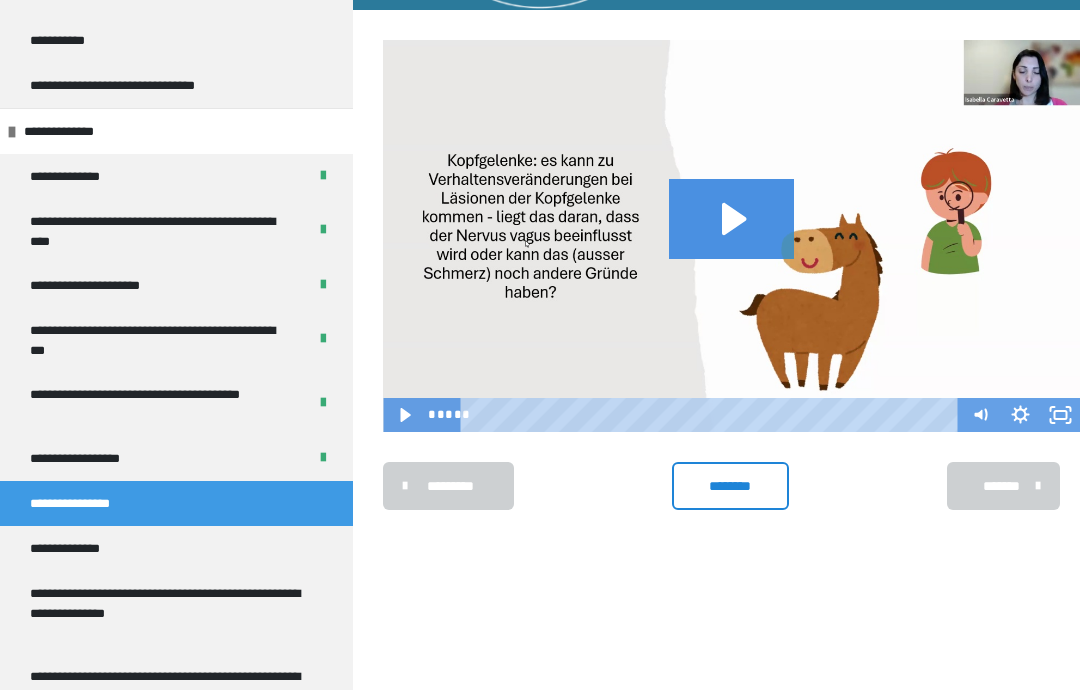 click on "********" at bounding box center (730, 486) 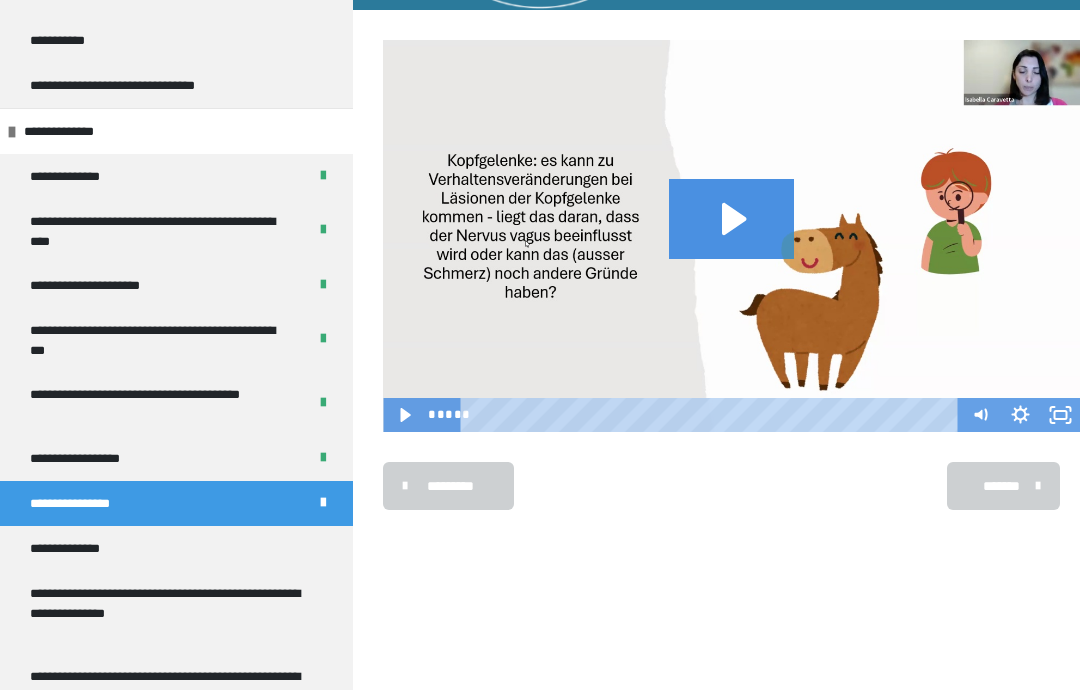 click on "**********" at bounding box center (82, 548) 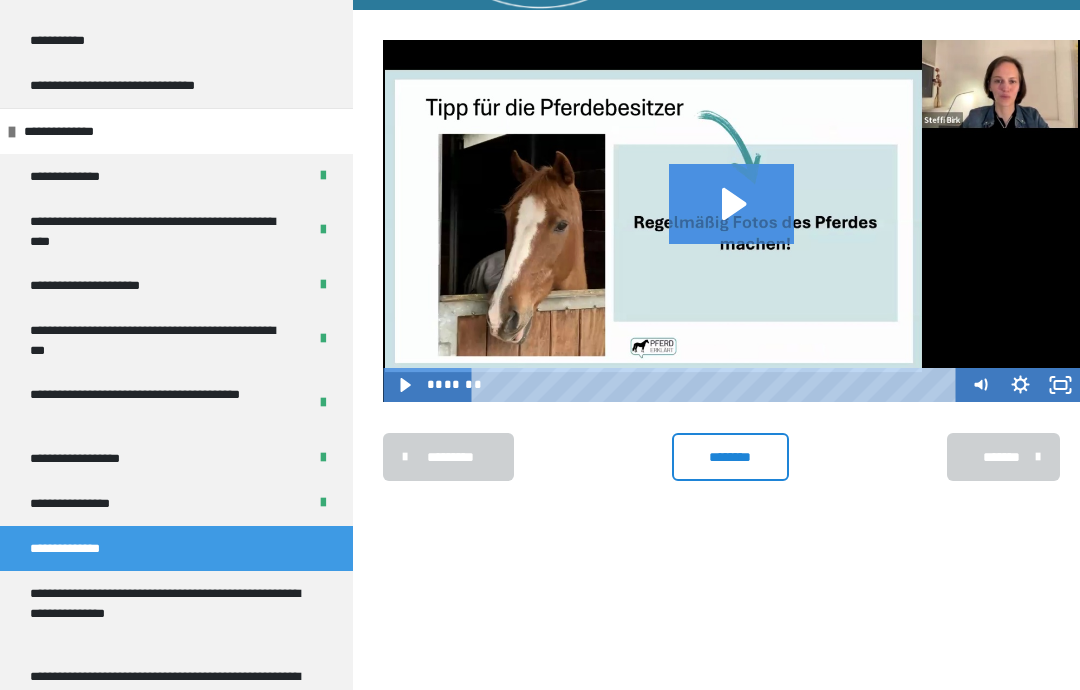 click on "********" at bounding box center [730, 457] 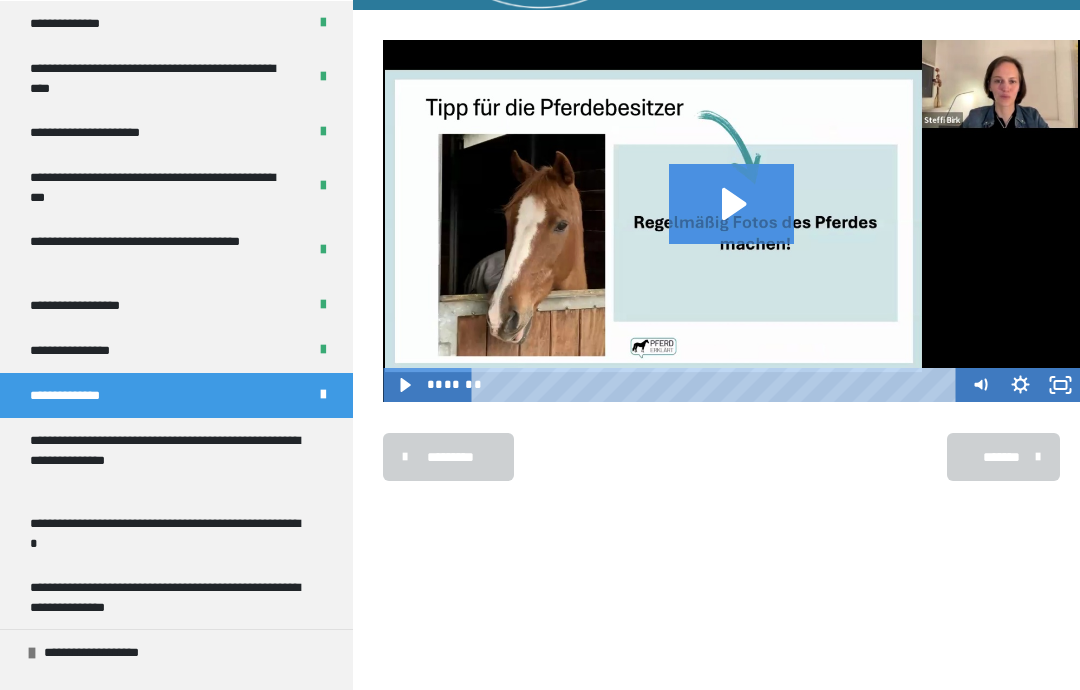 scroll, scrollTop: 663, scrollLeft: 0, axis: vertical 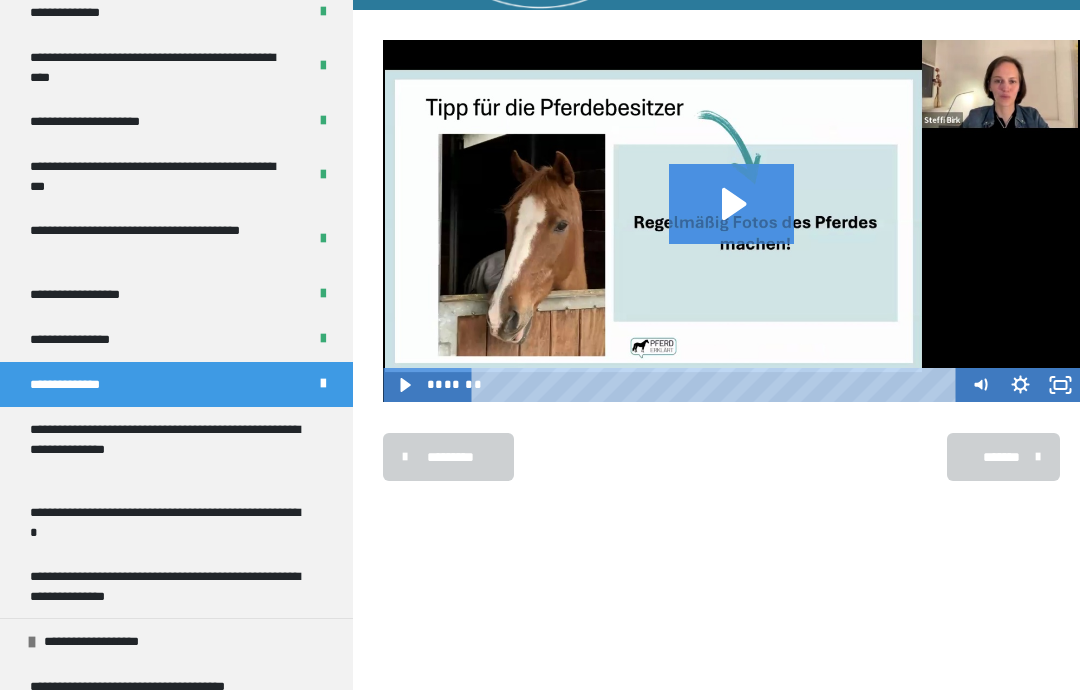 click on "**********" at bounding box center (168, 448) 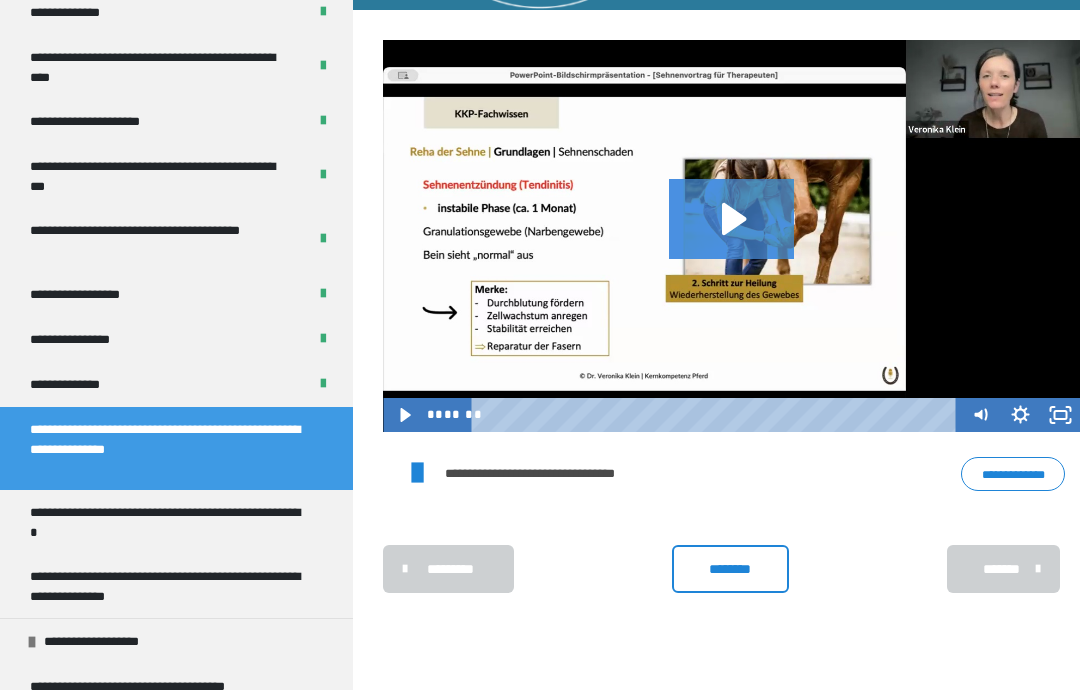 click on "********" at bounding box center (730, 569) 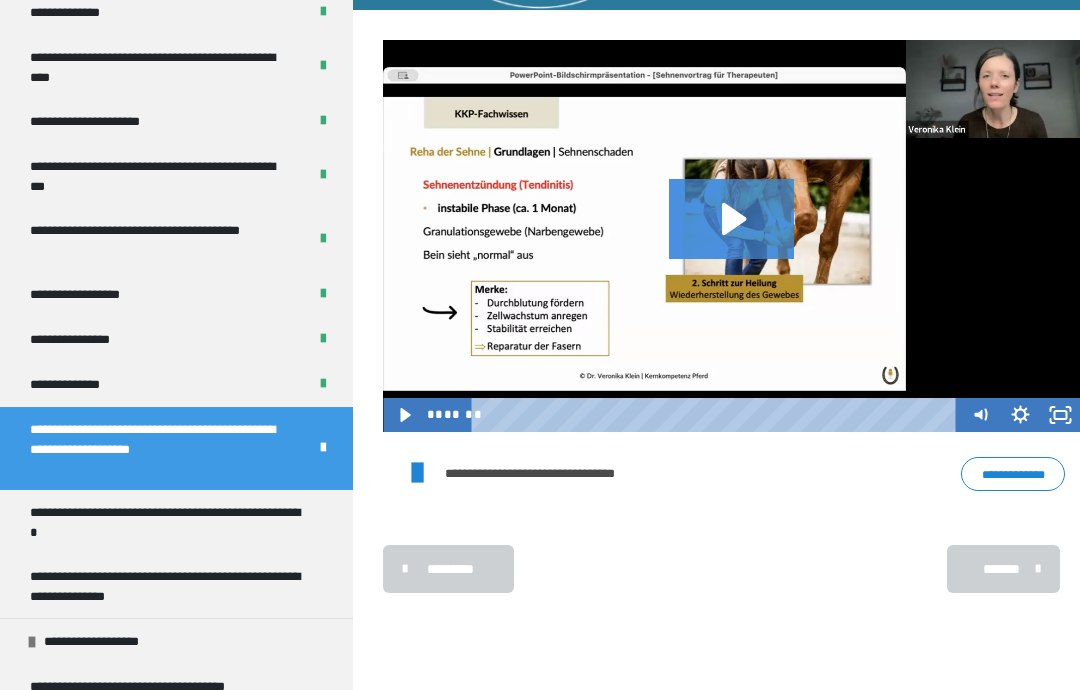 click on "**********" at bounding box center [168, 522] 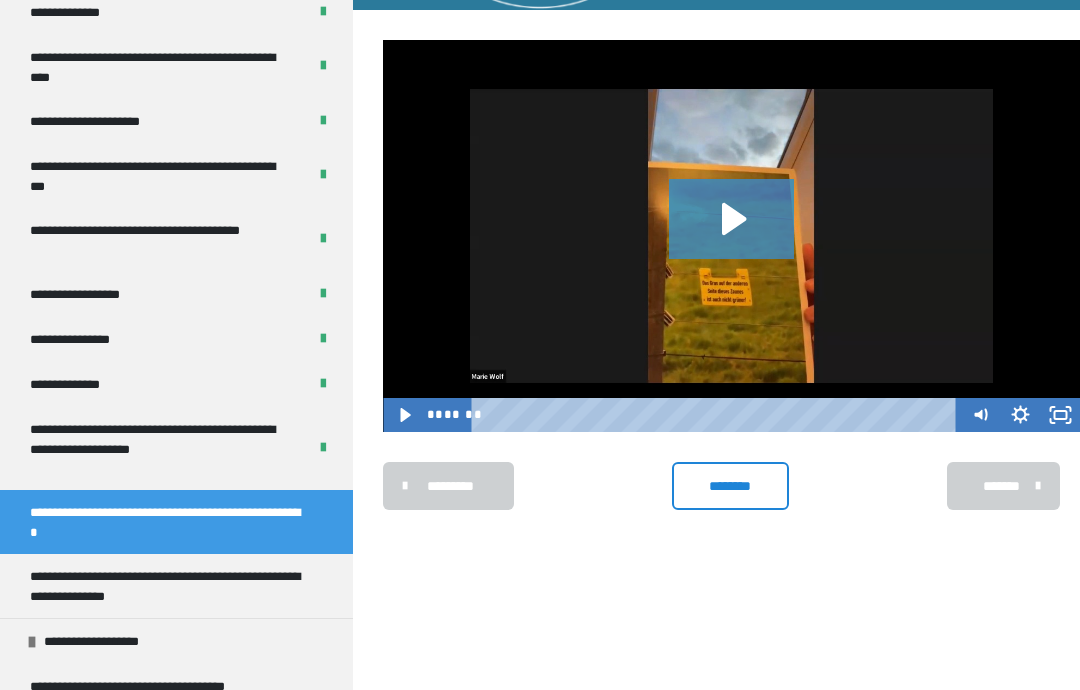 click on "********" at bounding box center (730, 486) 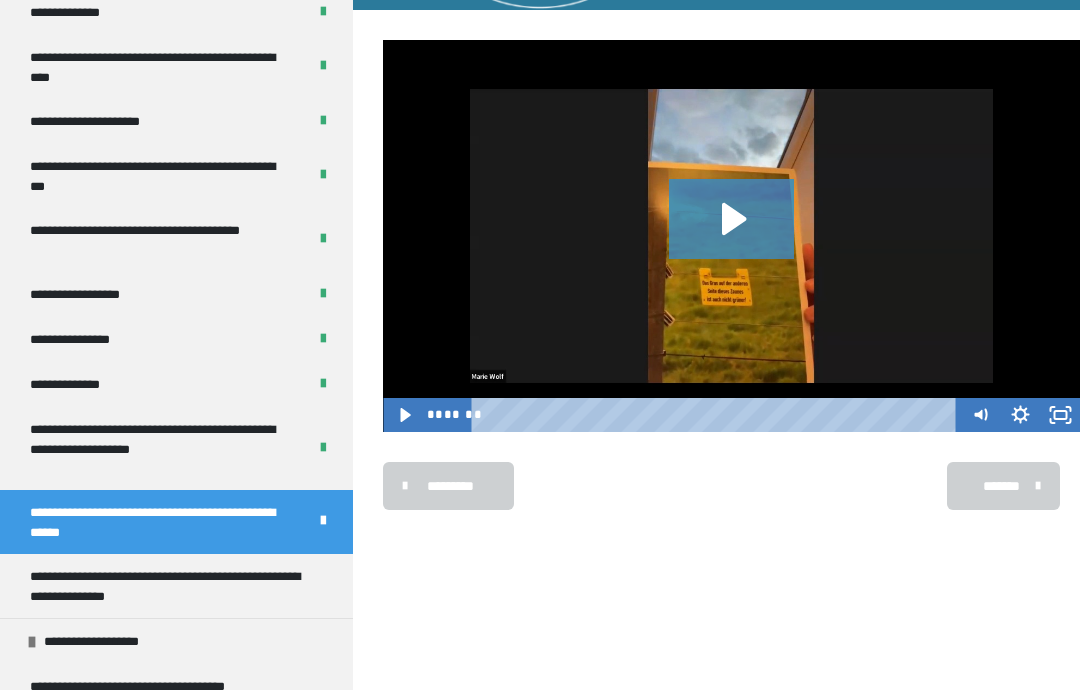 click on "**********" at bounding box center [168, 586] 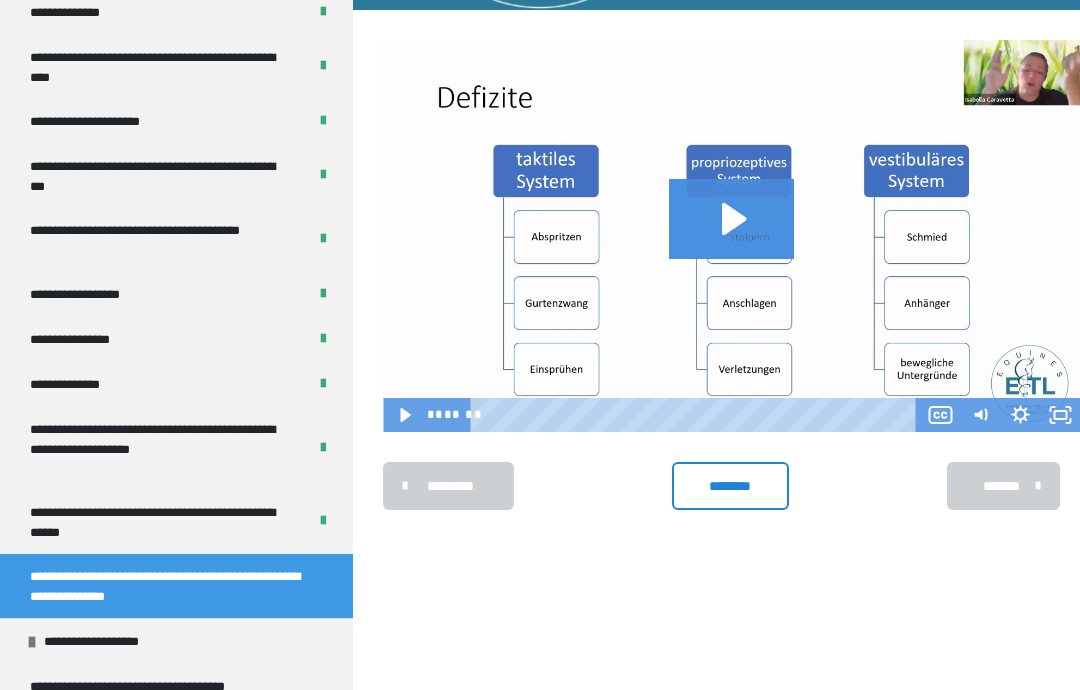 click on "********" at bounding box center [730, 486] 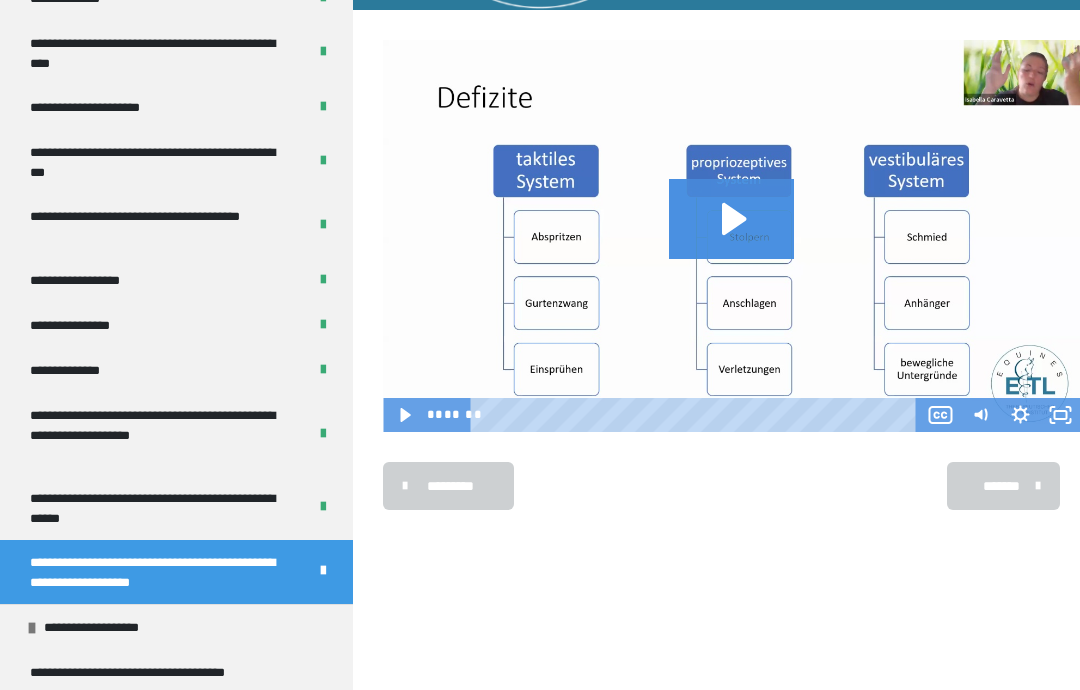 scroll, scrollTop: 677, scrollLeft: 0, axis: vertical 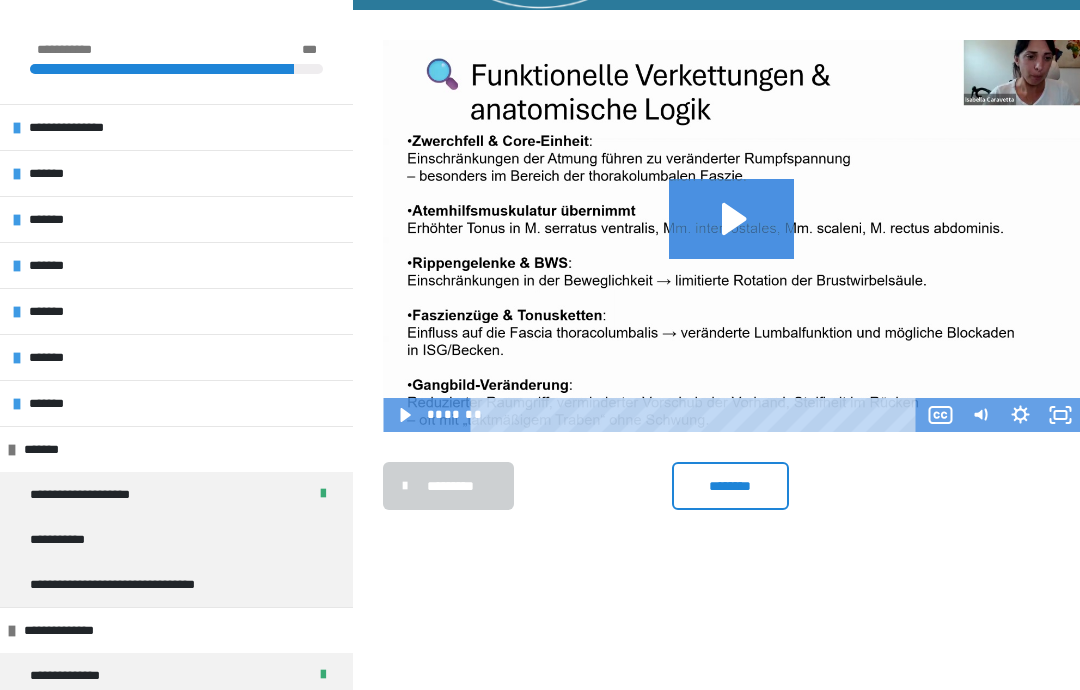 click on "**********" at bounding box center (76, 539) 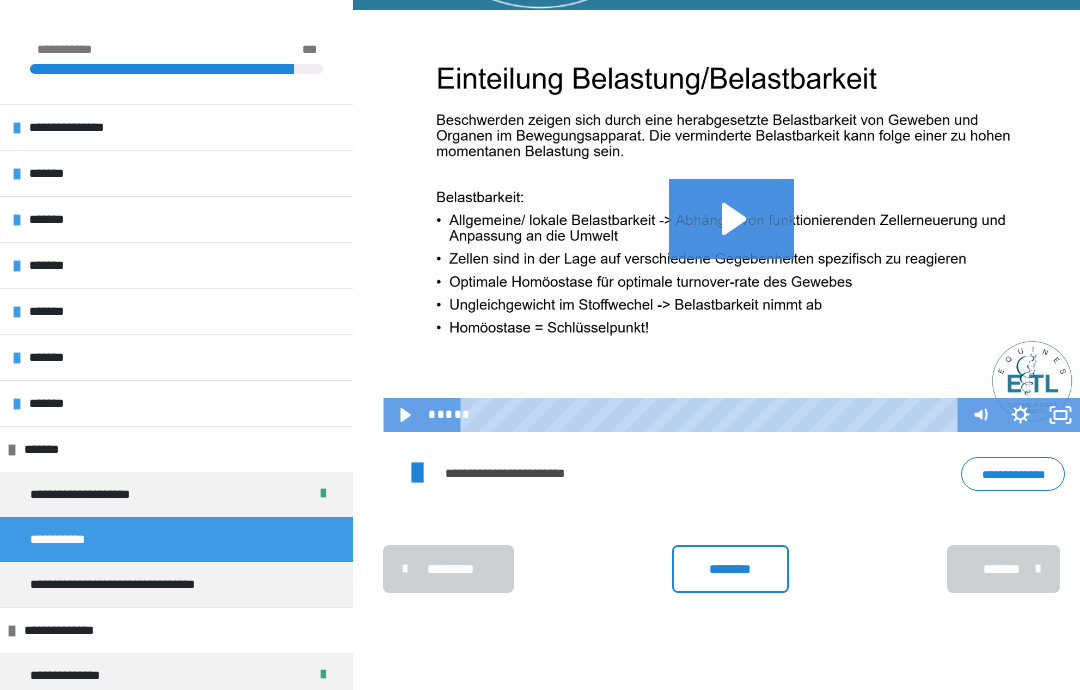 click 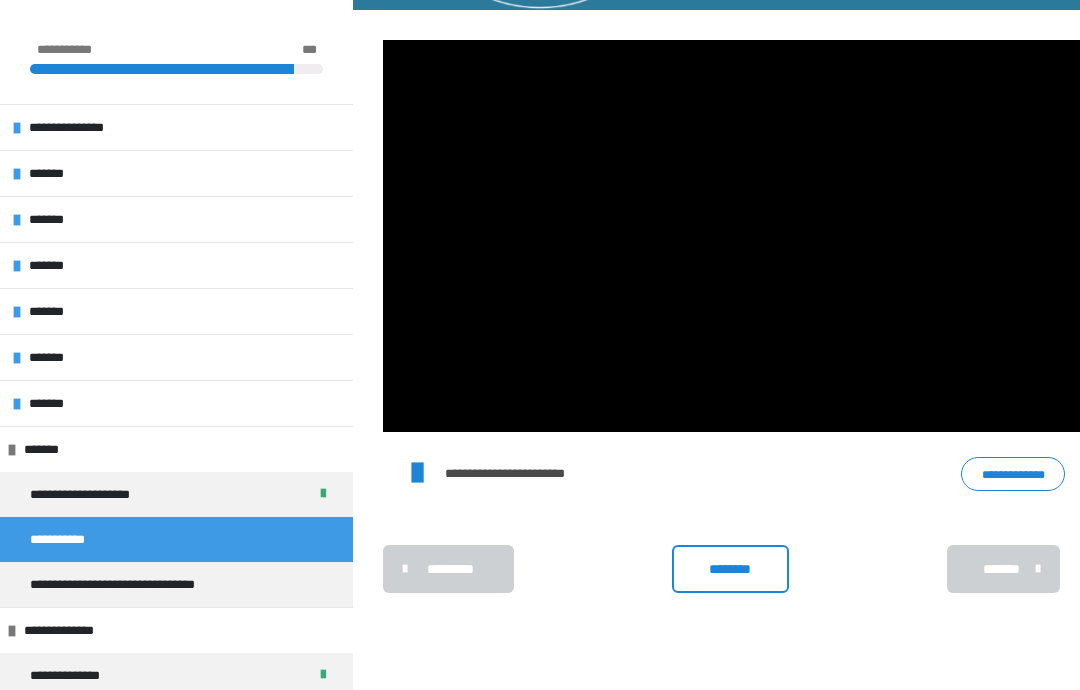 click 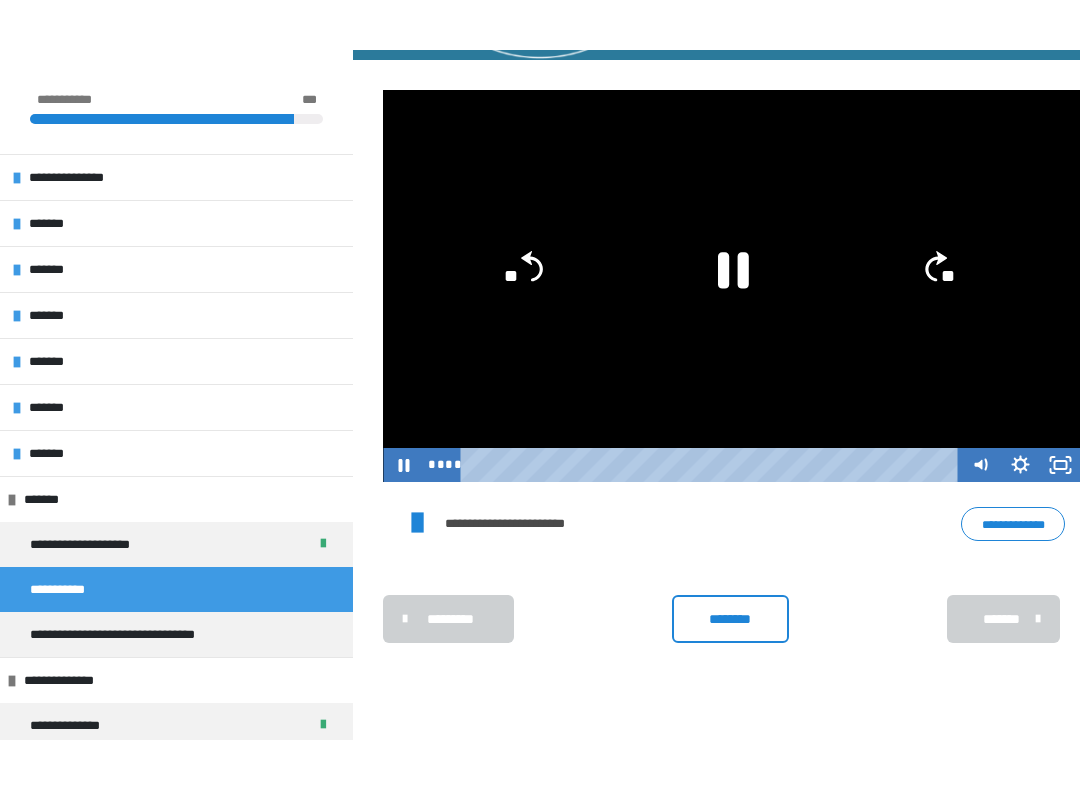 scroll, scrollTop: 20, scrollLeft: 0, axis: vertical 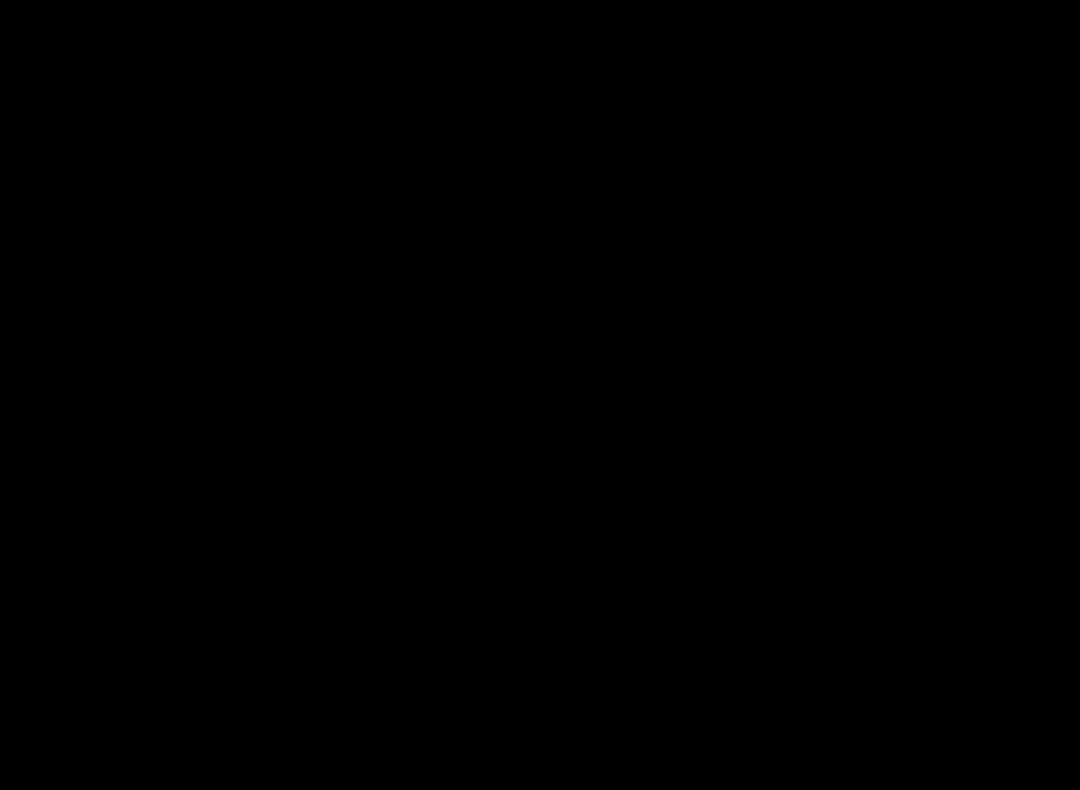 click at bounding box center [540, 395] 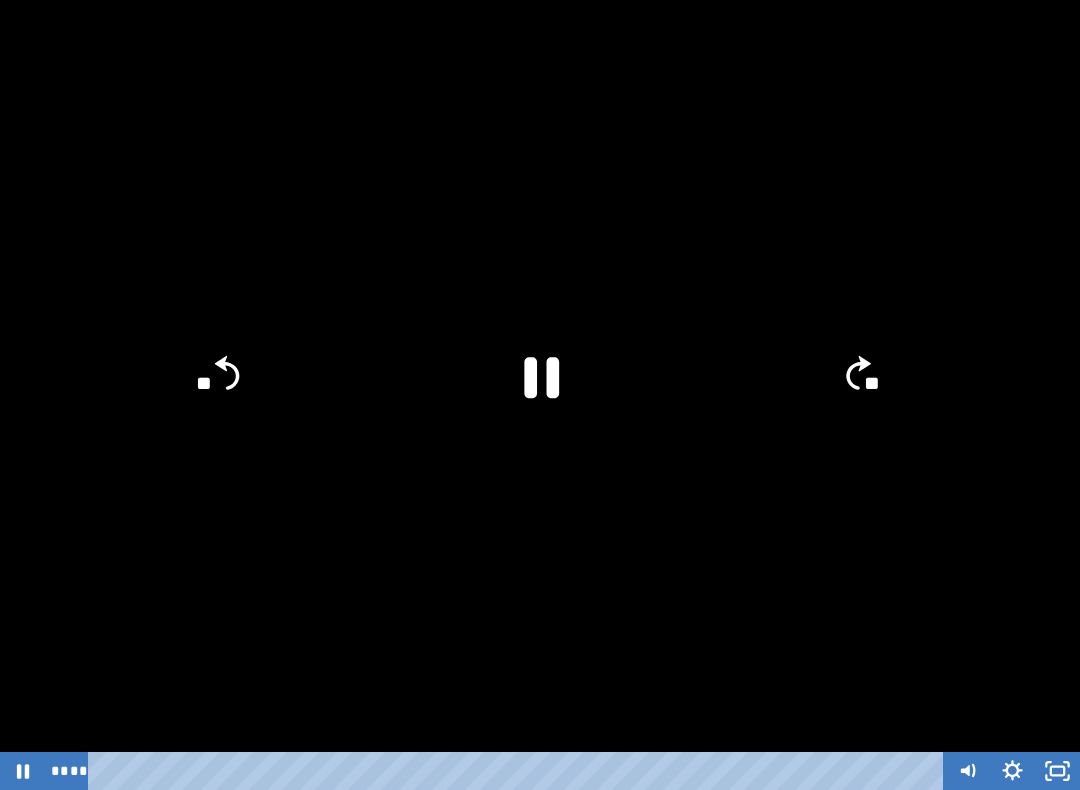 click 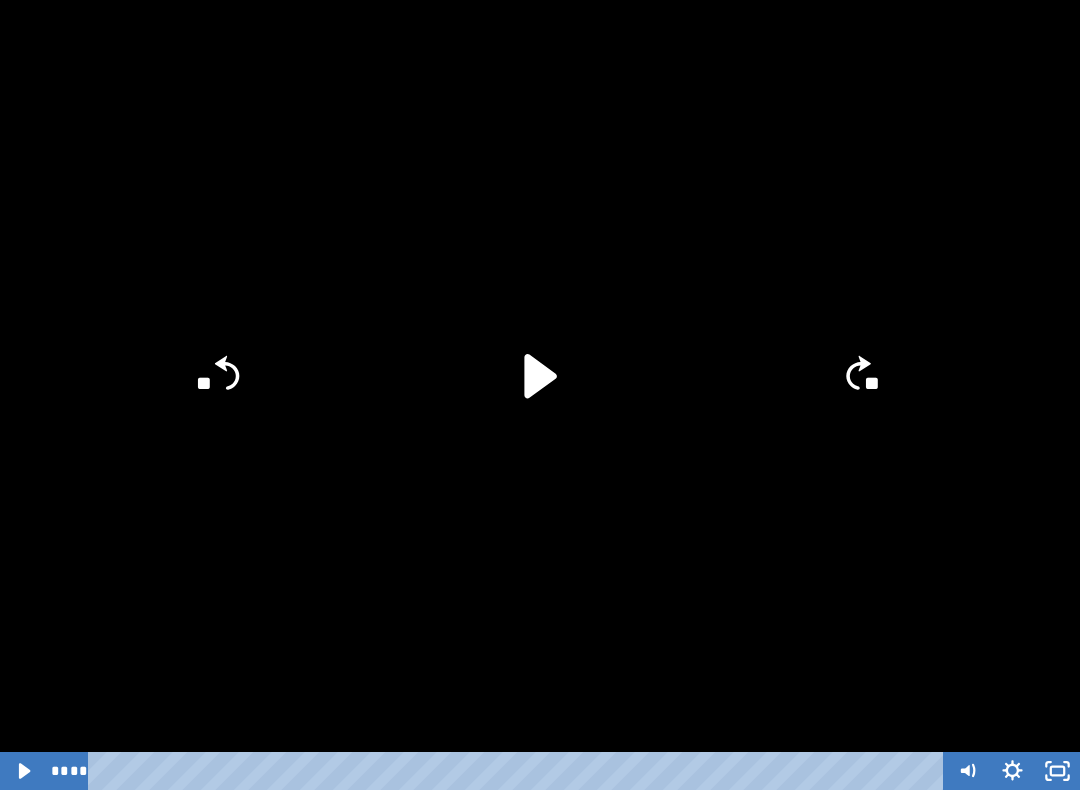 click 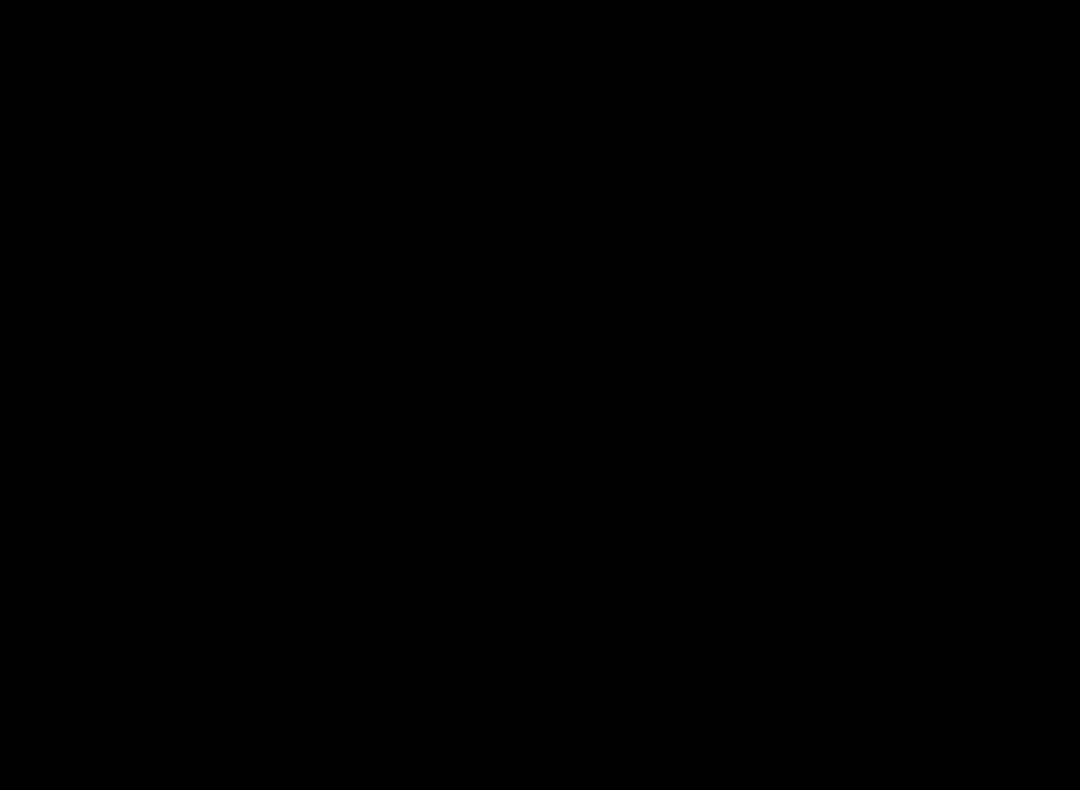 scroll, scrollTop: 0, scrollLeft: 0, axis: both 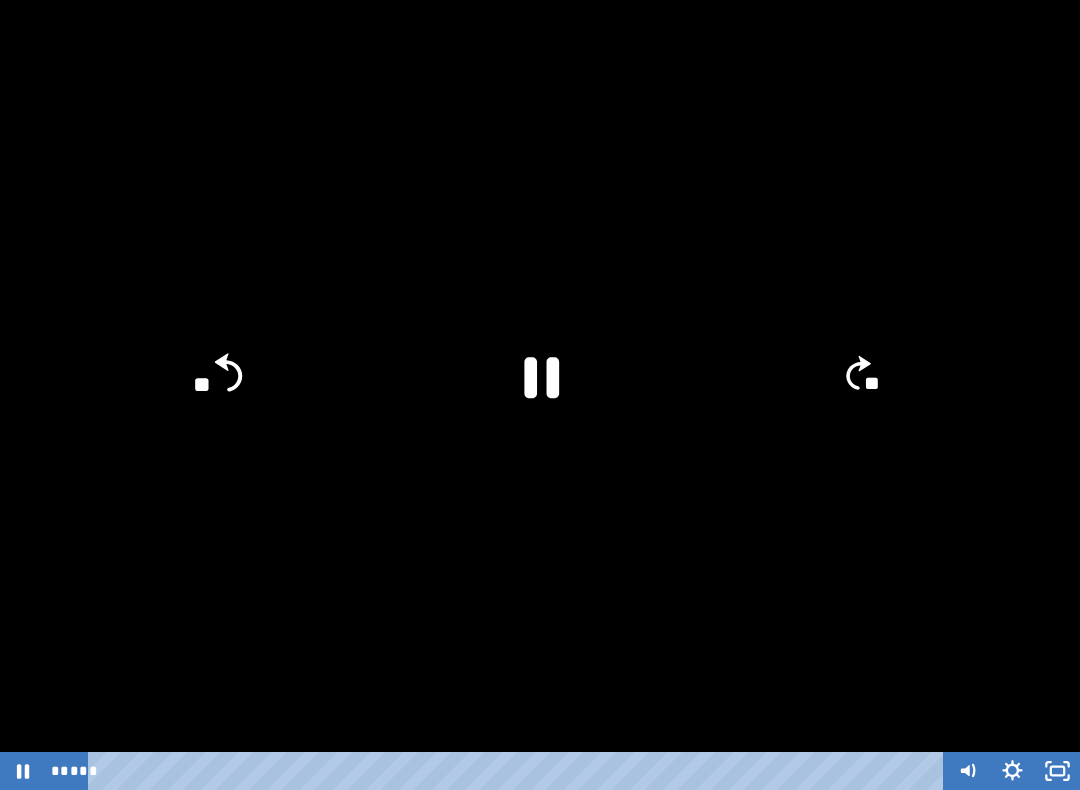 click on "**" 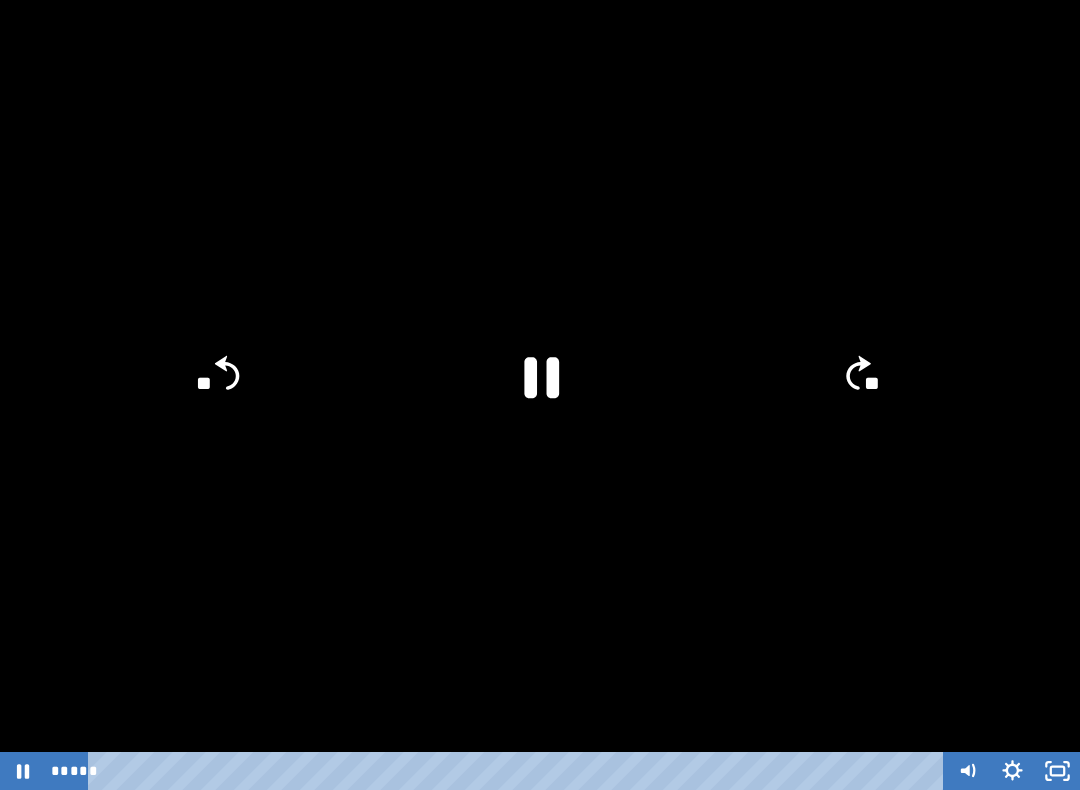 click on "**" 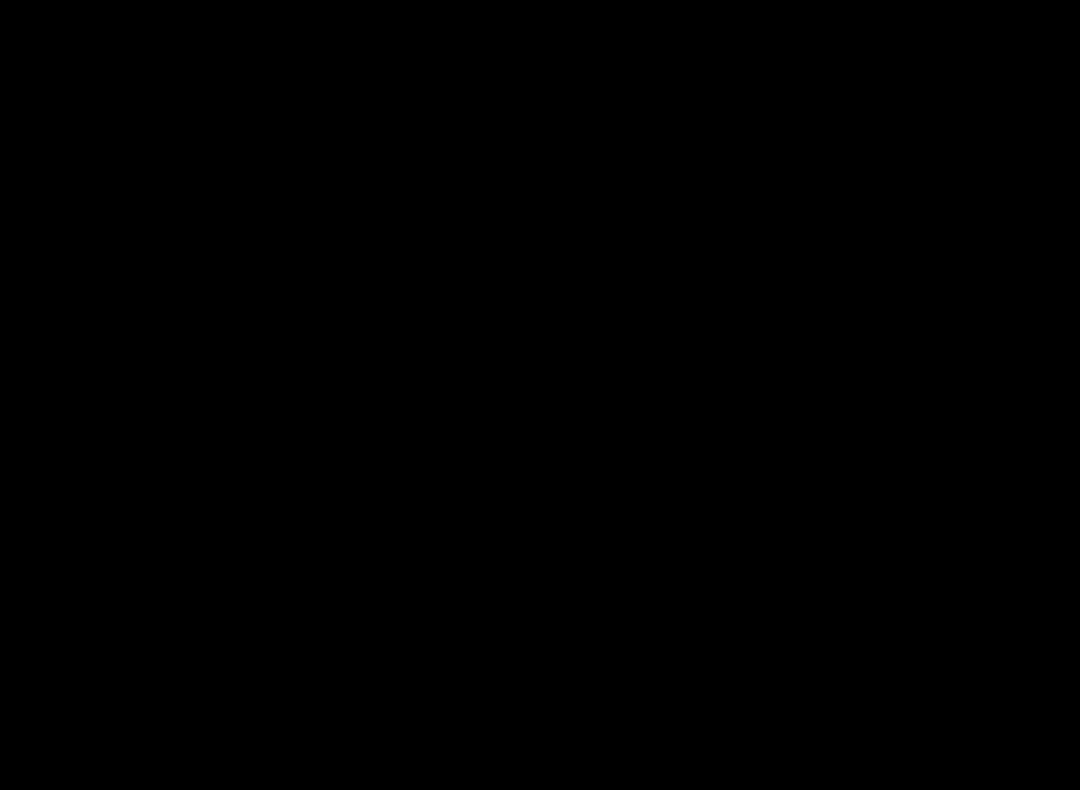 click at bounding box center [540, 395] 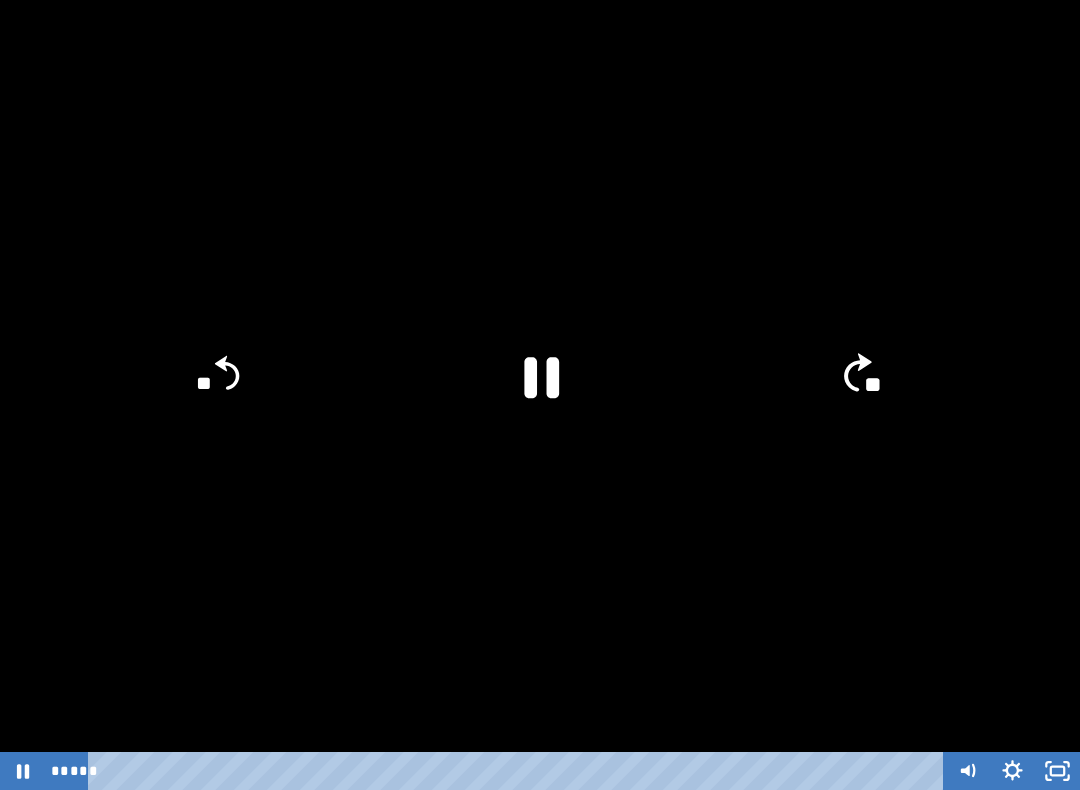 click on "**" 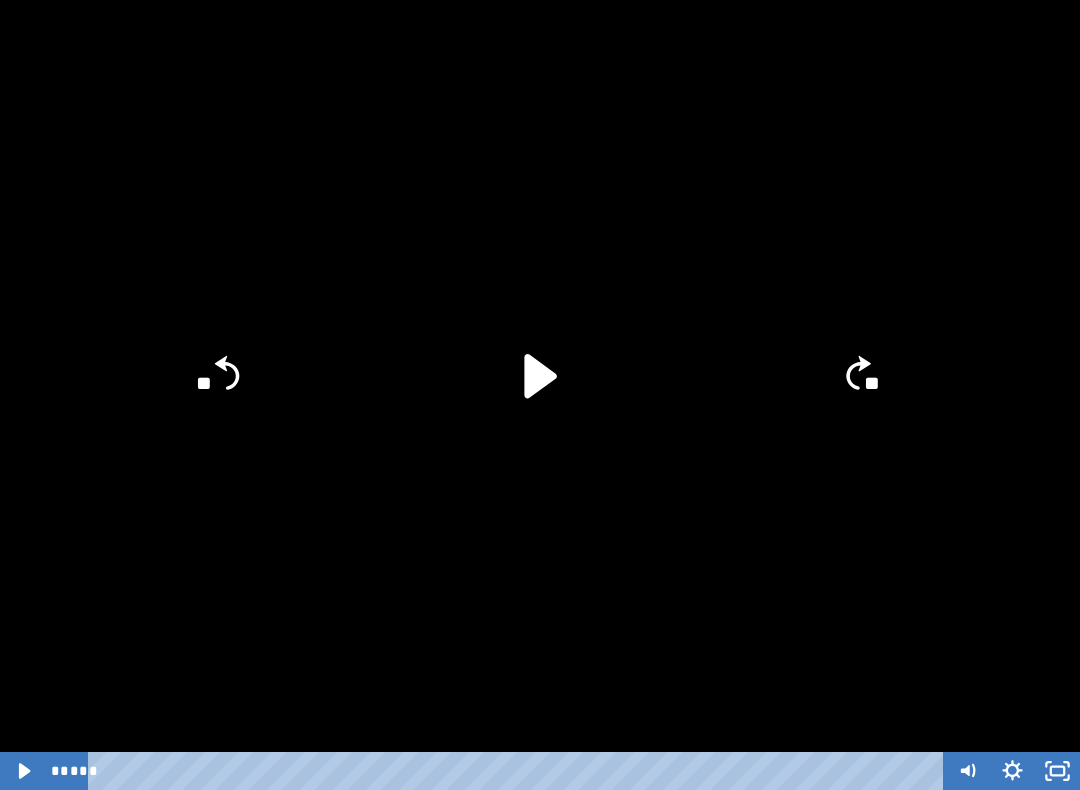 click 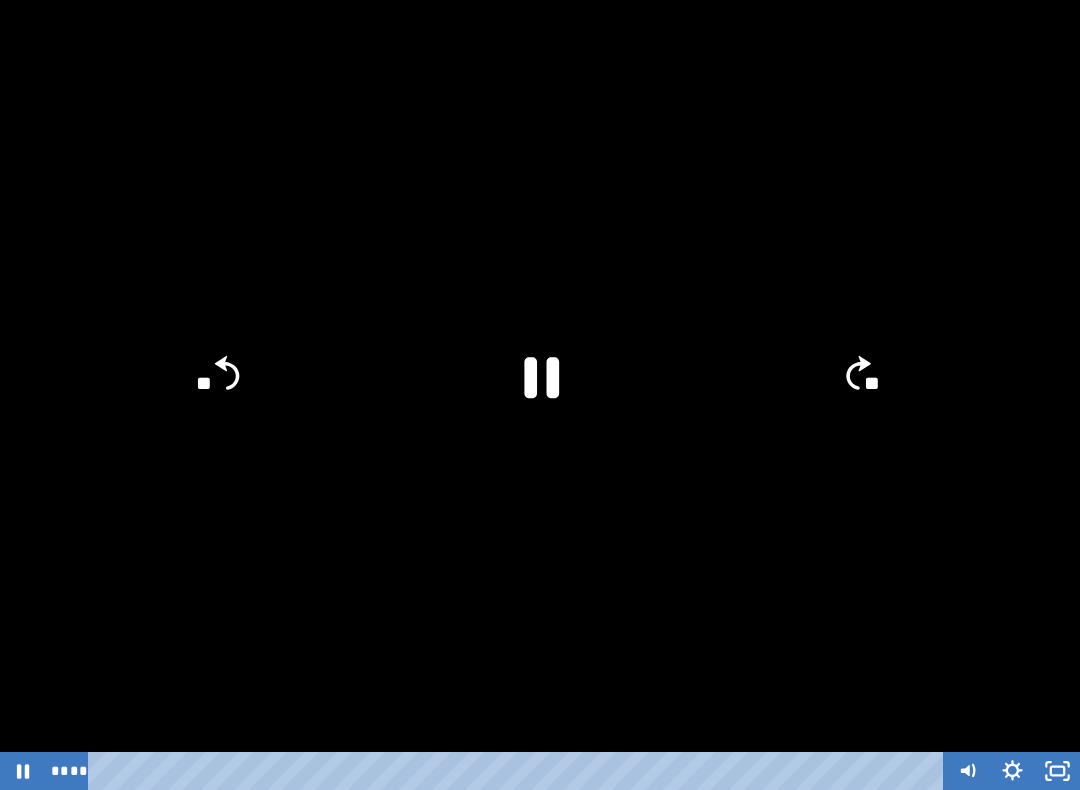 click at bounding box center (540, 395) 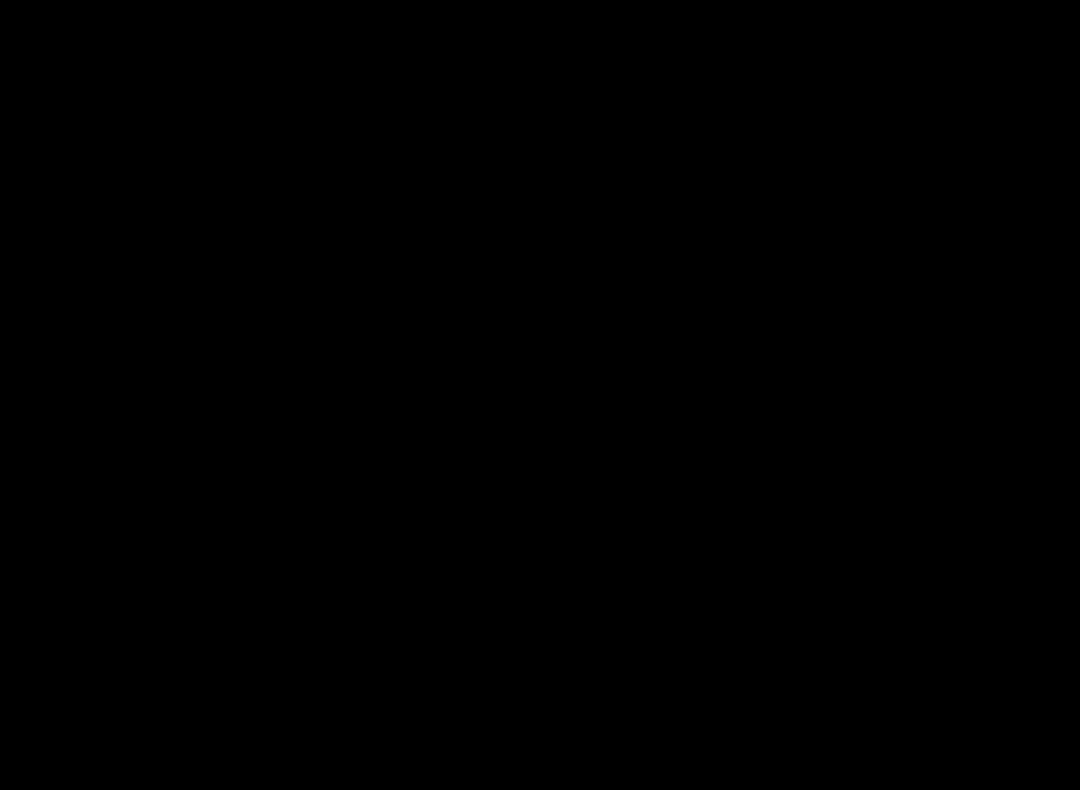 click at bounding box center (540, 395) 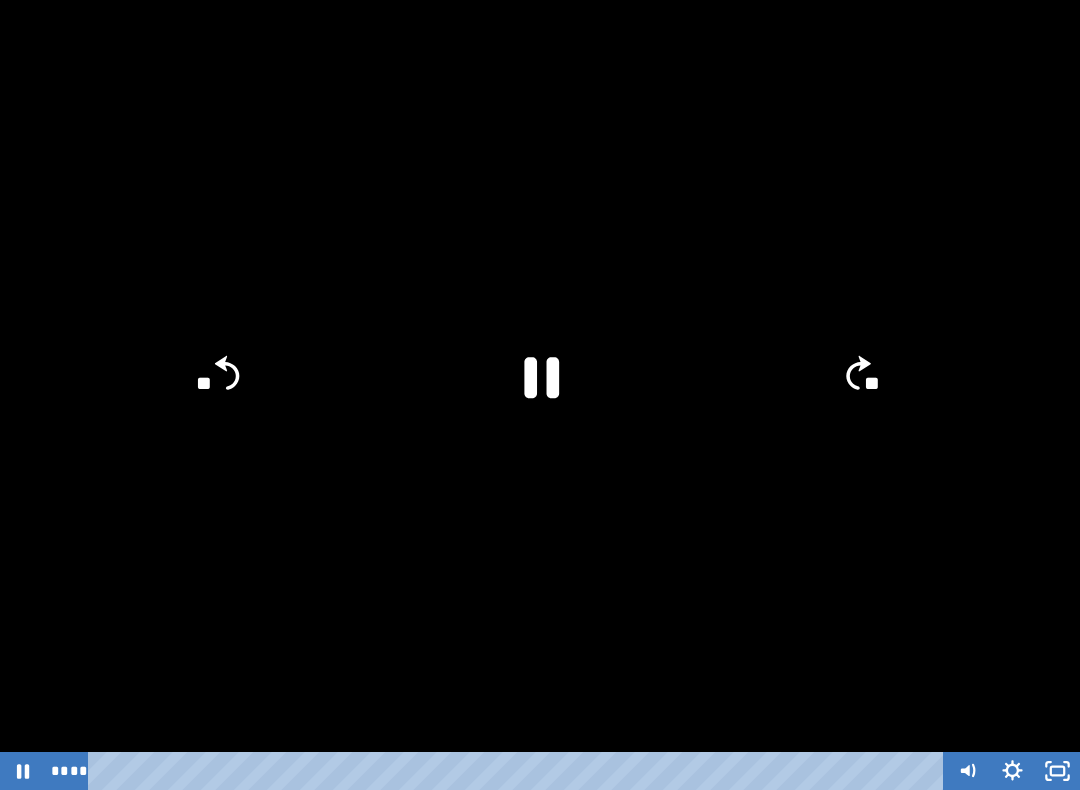click 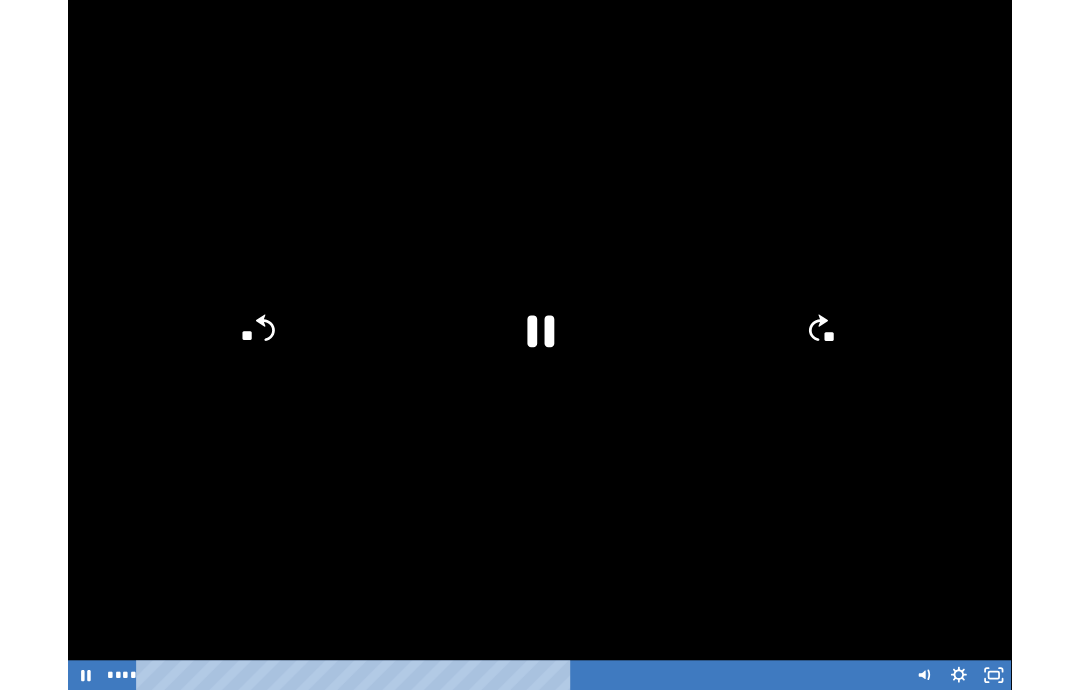 scroll, scrollTop: 270, scrollLeft: 0, axis: vertical 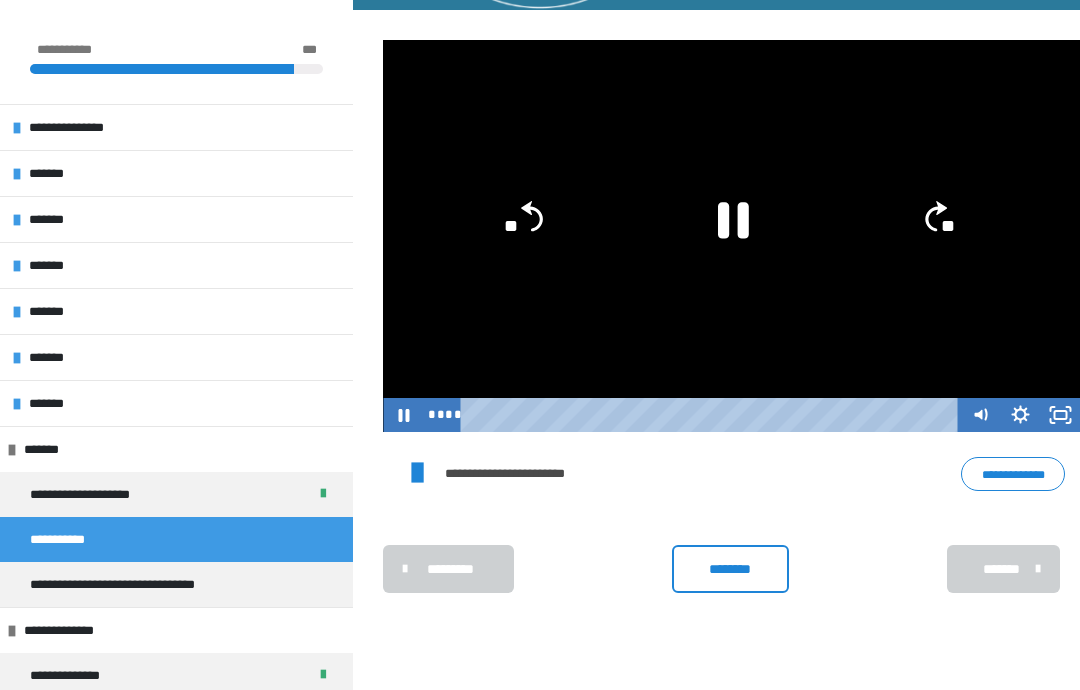 click 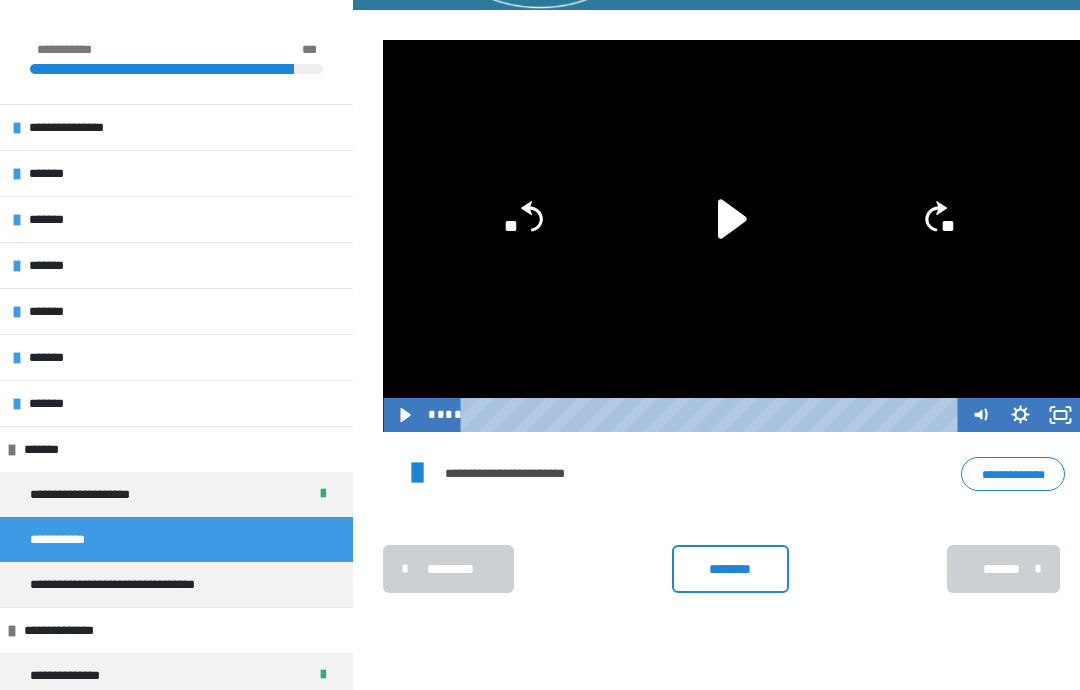 click on "********" at bounding box center (730, 569) 